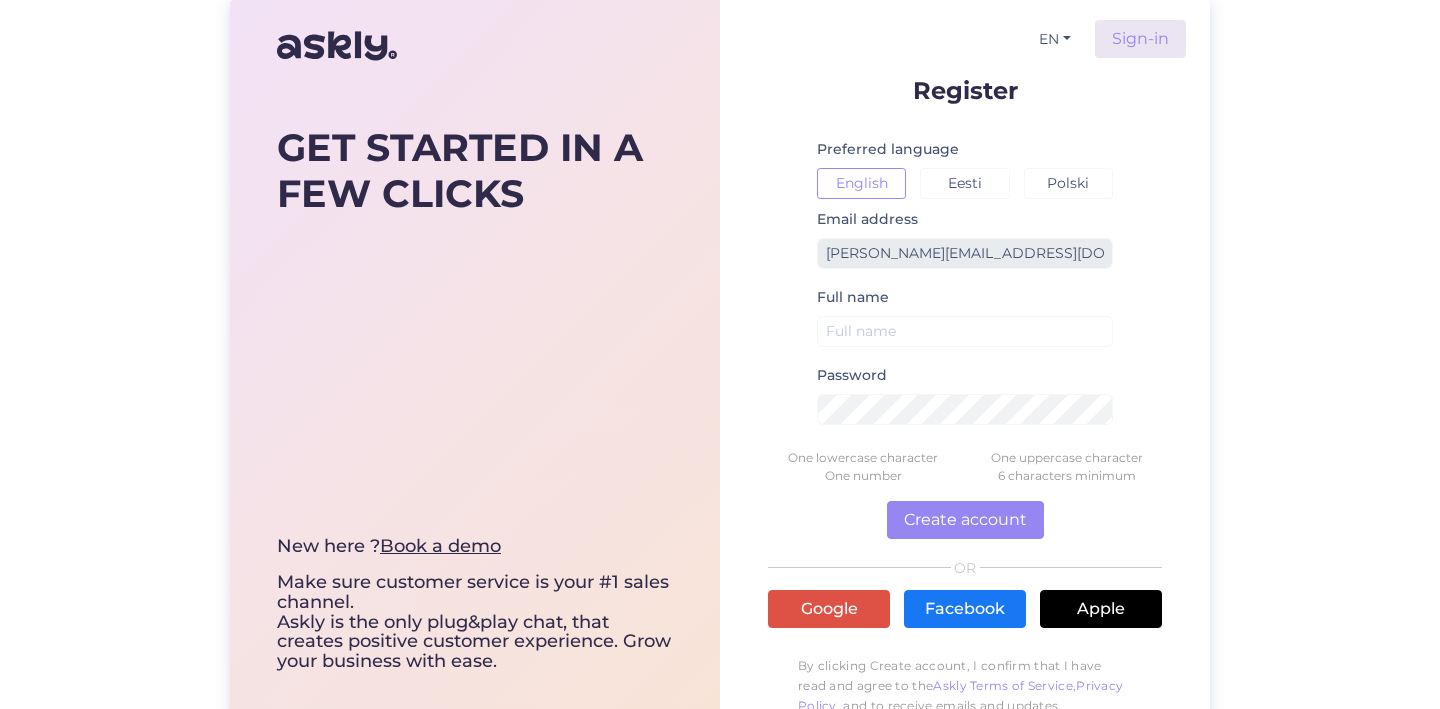 scroll, scrollTop: 0, scrollLeft: 0, axis: both 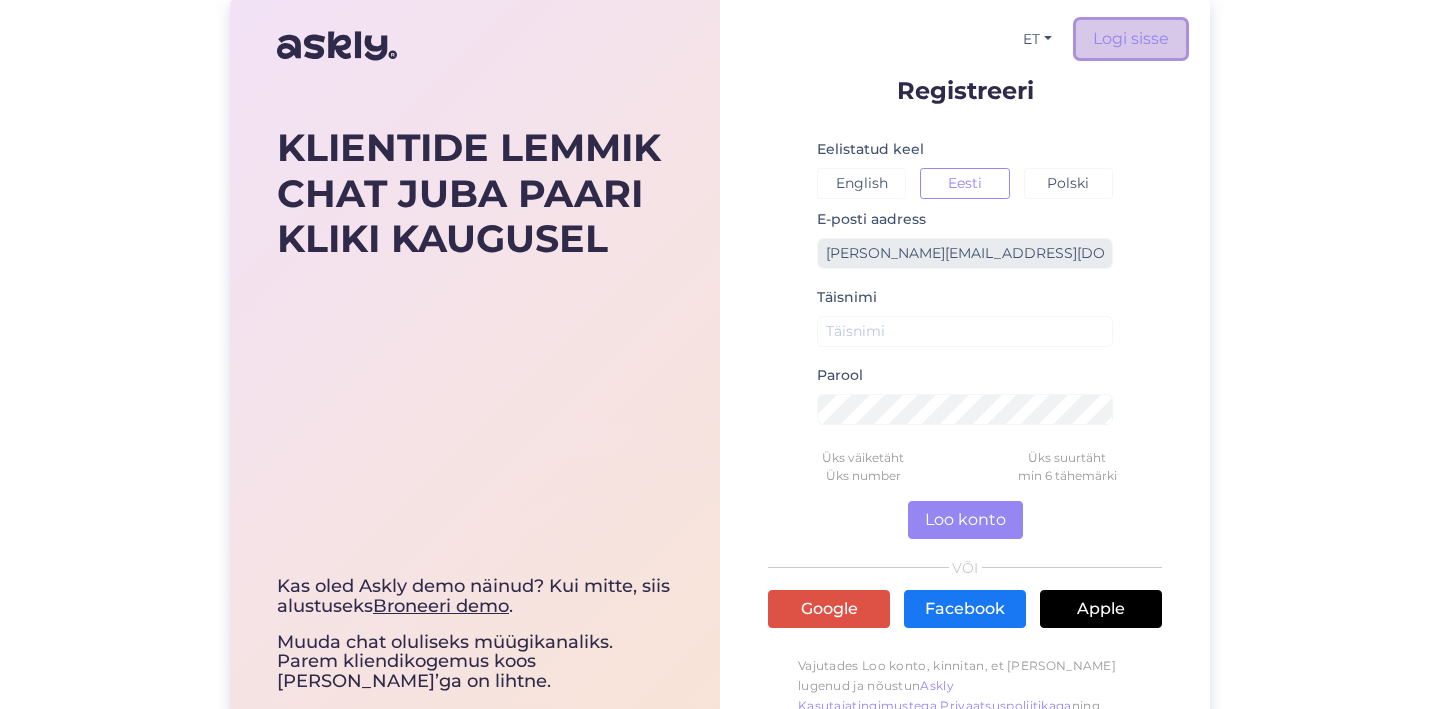 click on "Logi sisse" at bounding box center [1131, 39] 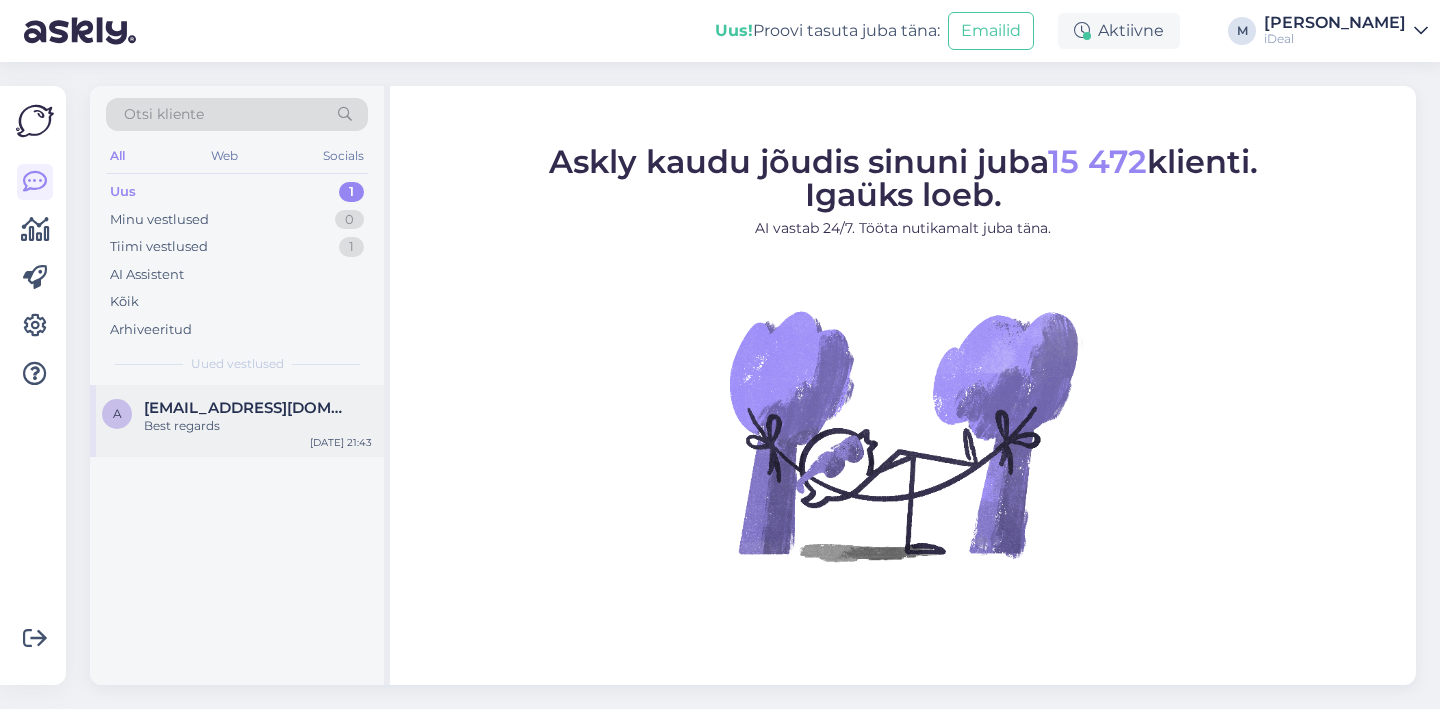 click on "a [EMAIL_ADDRESS][DOMAIN_NAME] Best regards [DATE] 21:43" at bounding box center [237, 421] 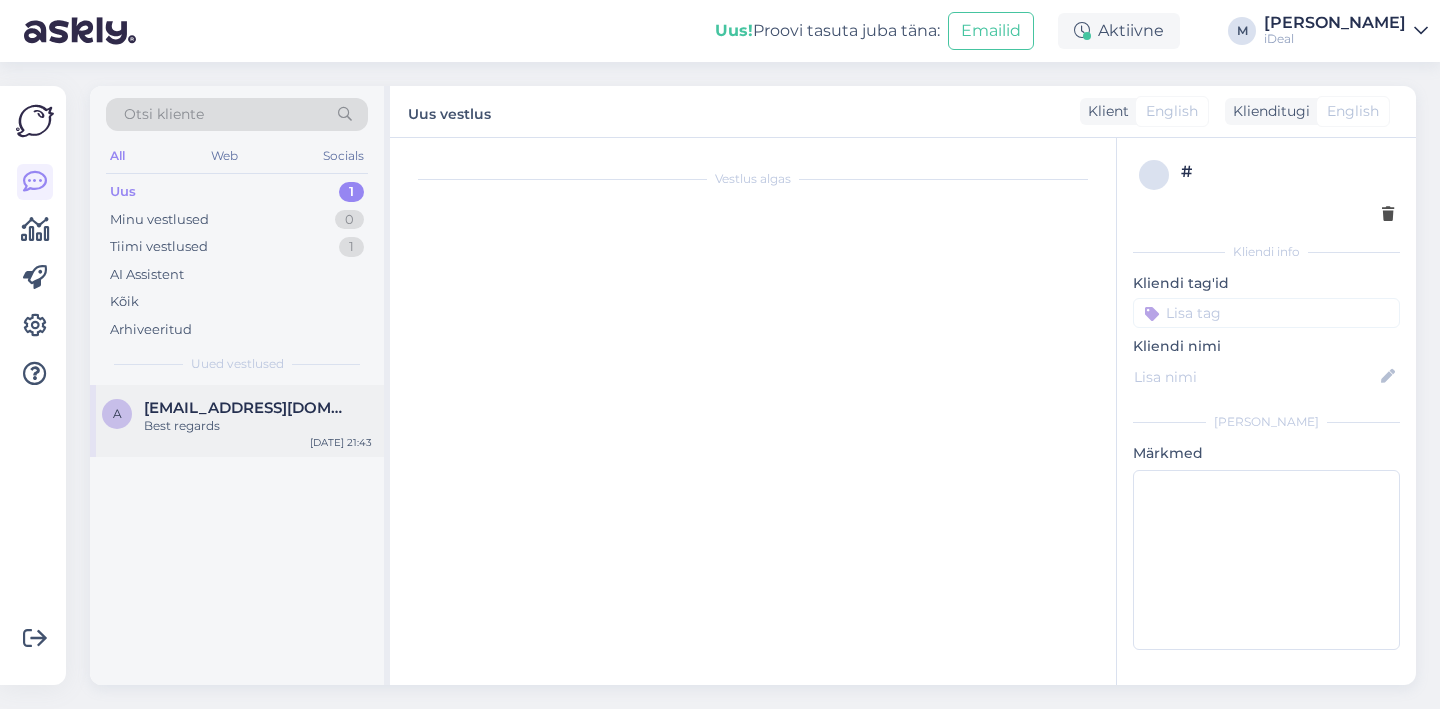 scroll, scrollTop: 16, scrollLeft: 0, axis: vertical 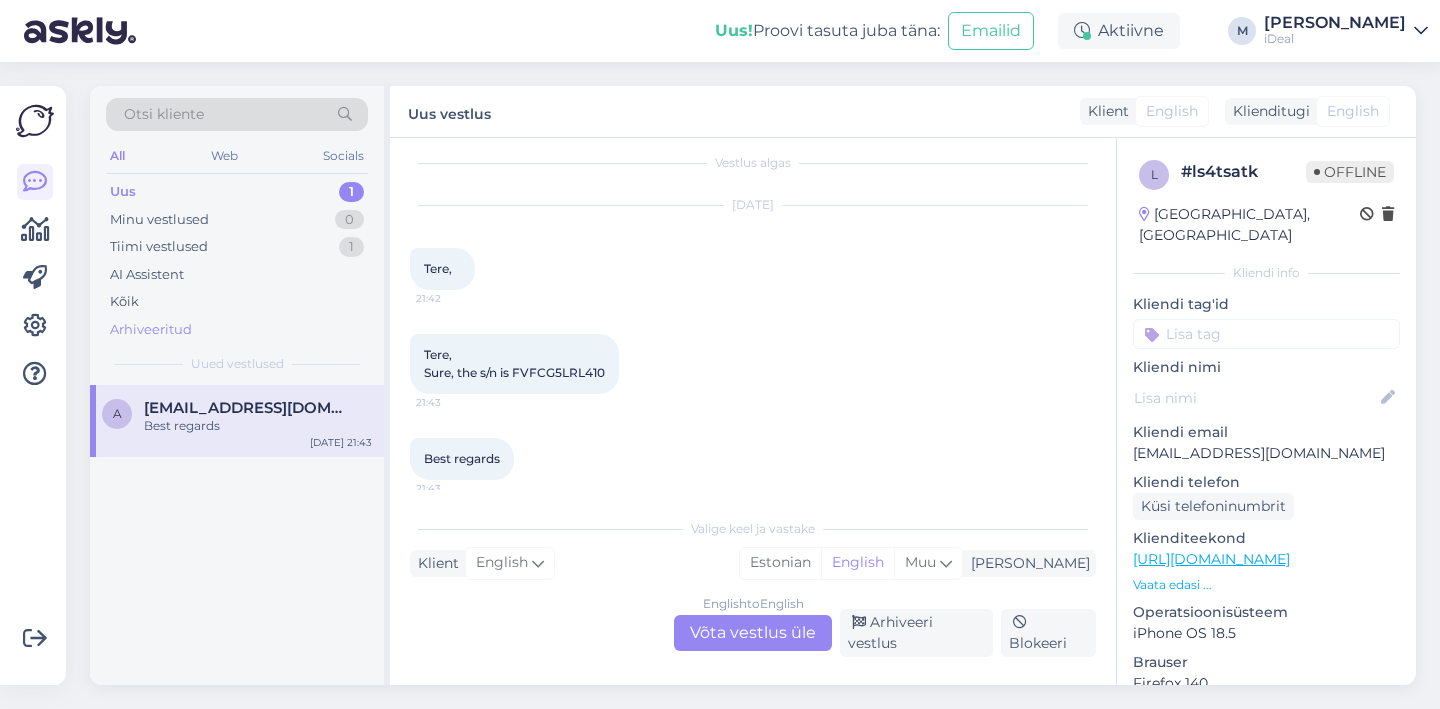 click on "Arhiveeritud" at bounding box center [151, 330] 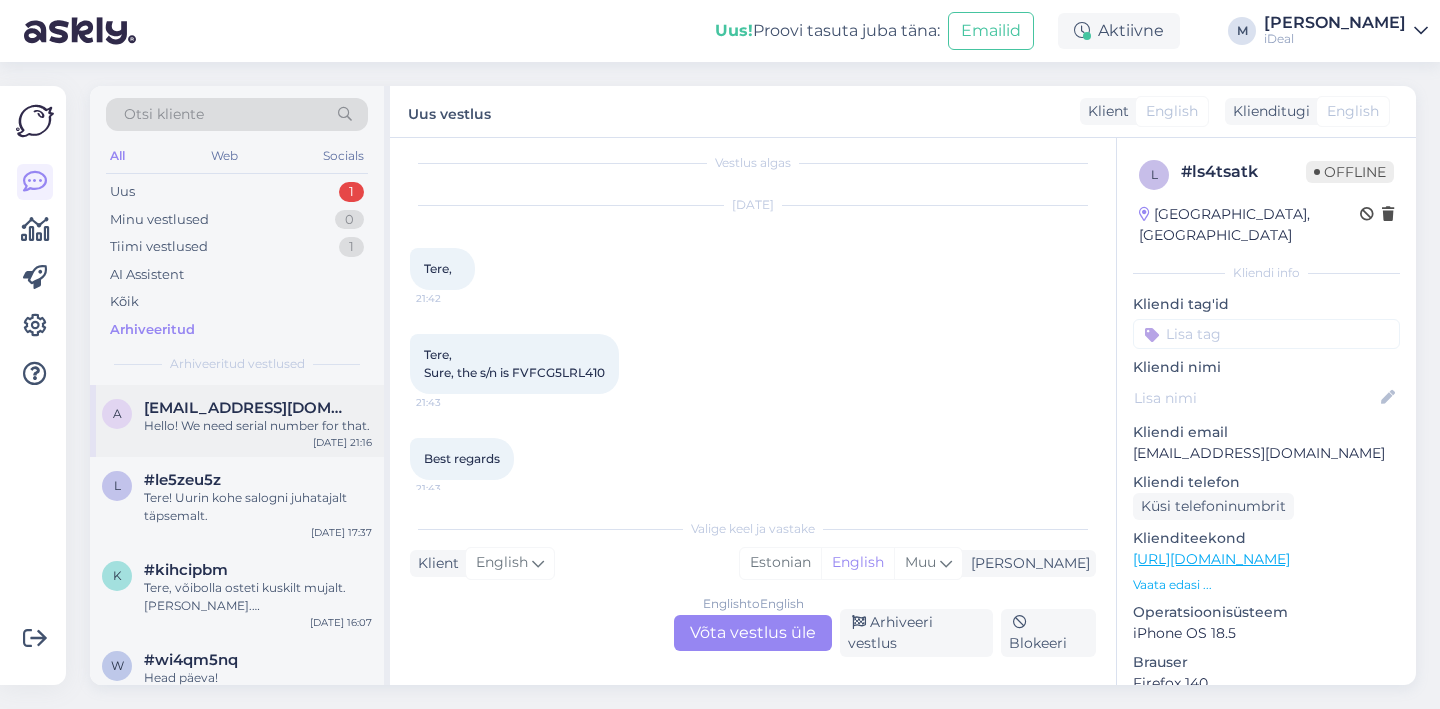 click on "Hello! We need serial number for that." at bounding box center (258, 426) 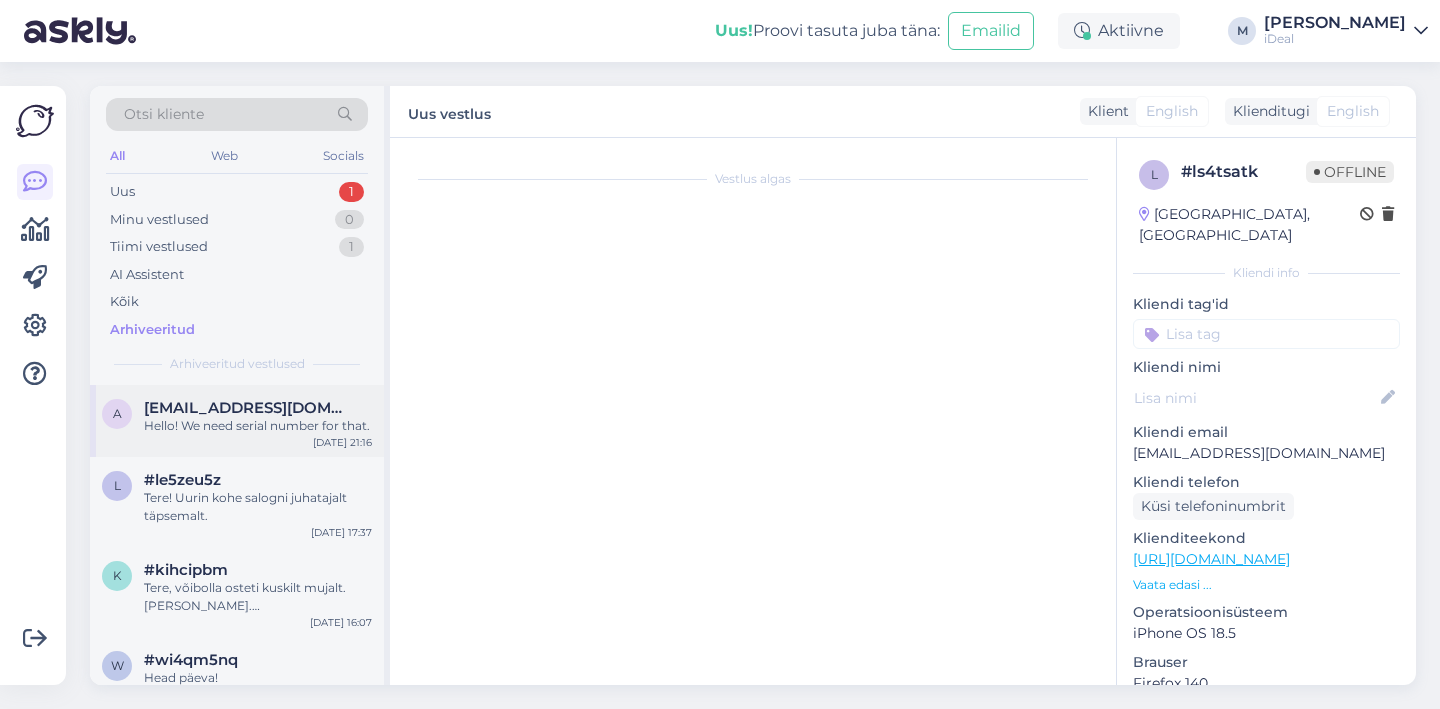 scroll, scrollTop: 2, scrollLeft: 0, axis: vertical 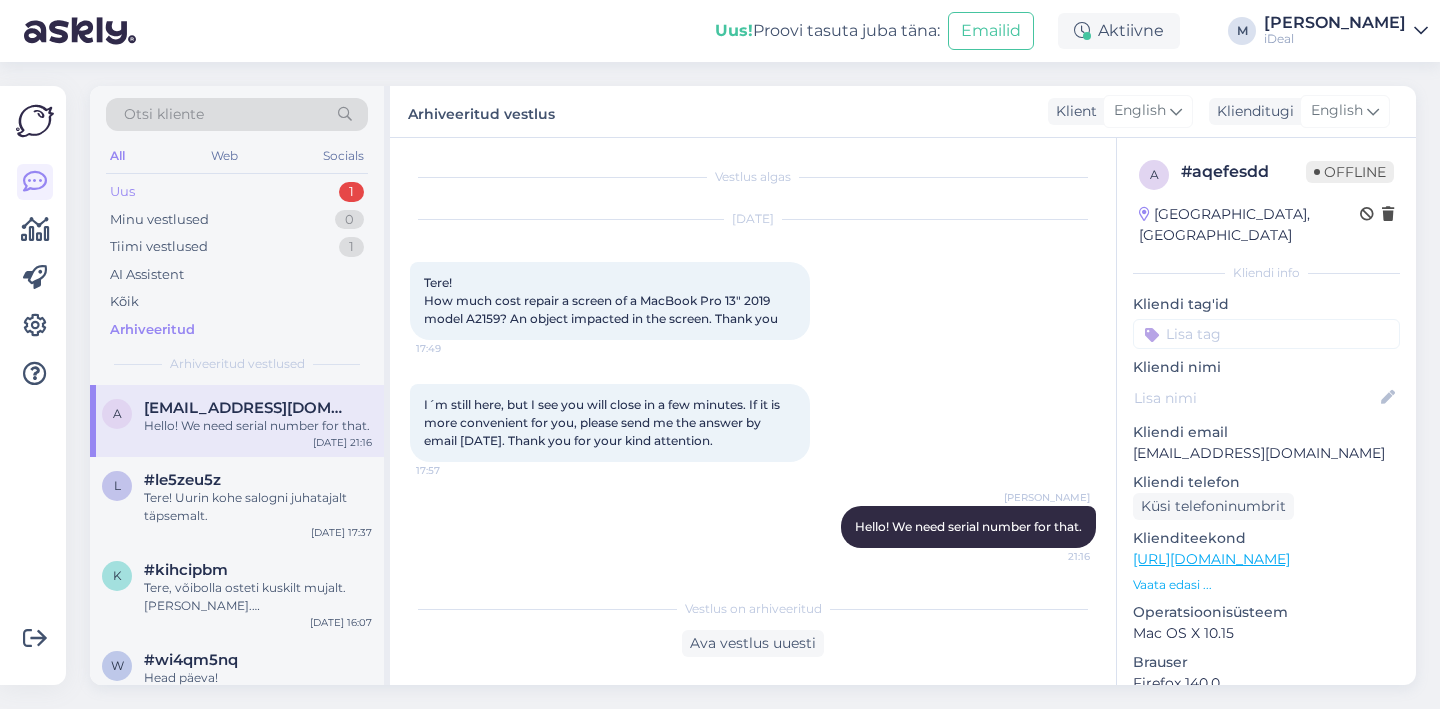 click on "Uus 1" at bounding box center (237, 192) 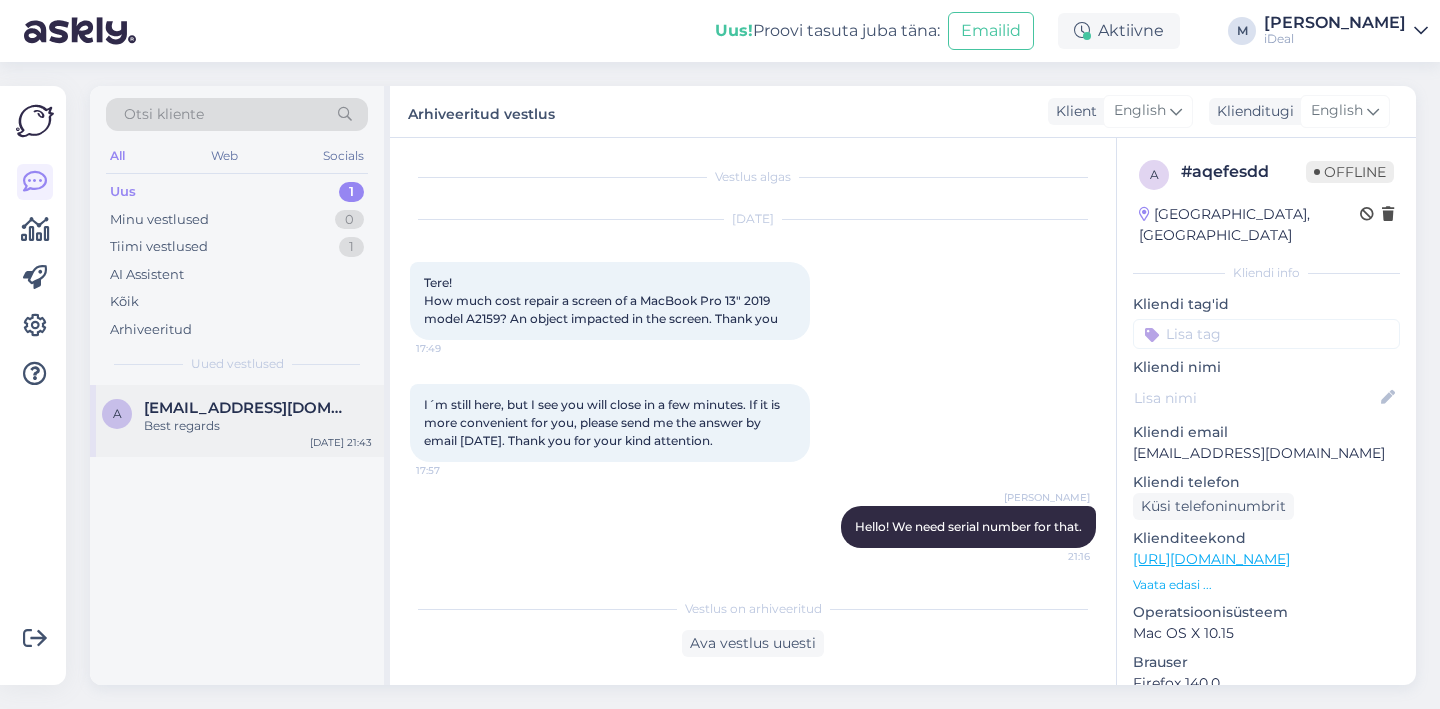 click on "a [EMAIL_ADDRESS][DOMAIN_NAME] Best regards [DATE] 21:43" at bounding box center [237, 421] 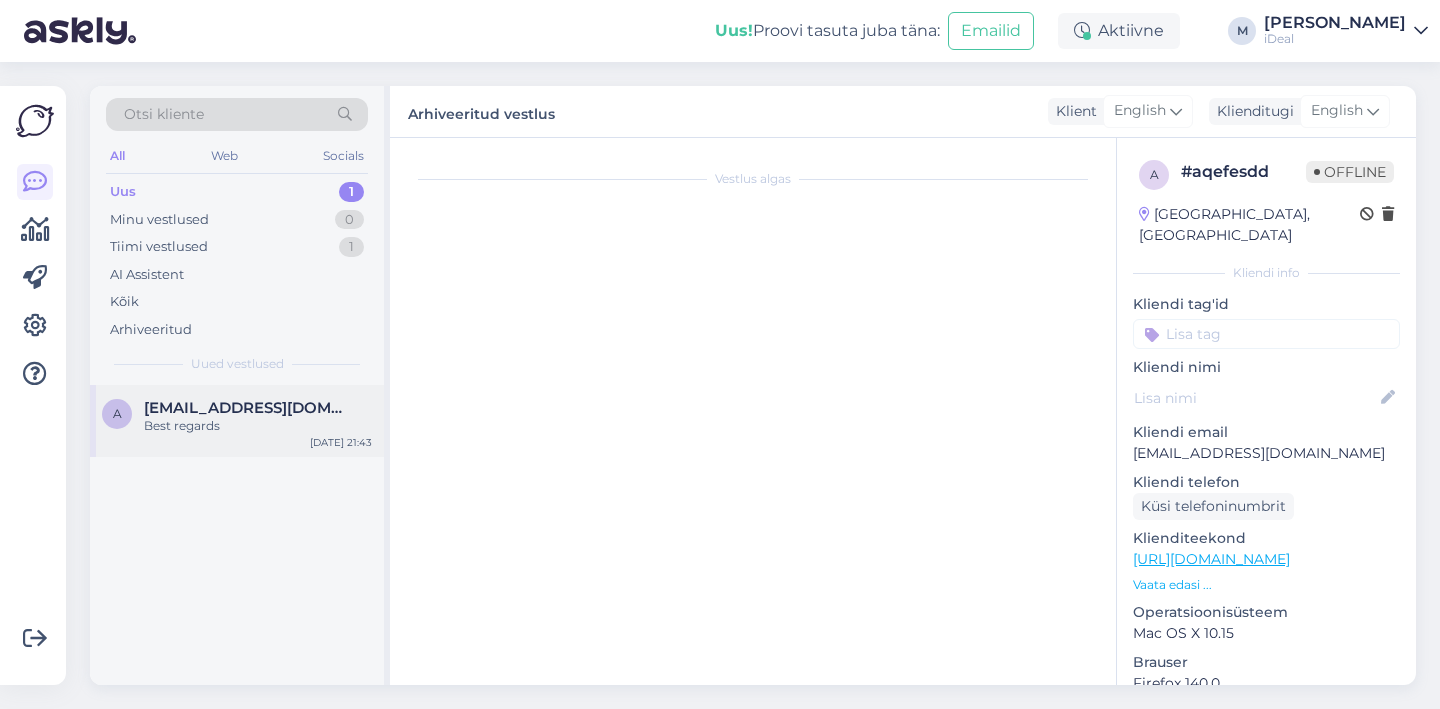 scroll, scrollTop: 16, scrollLeft: 0, axis: vertical 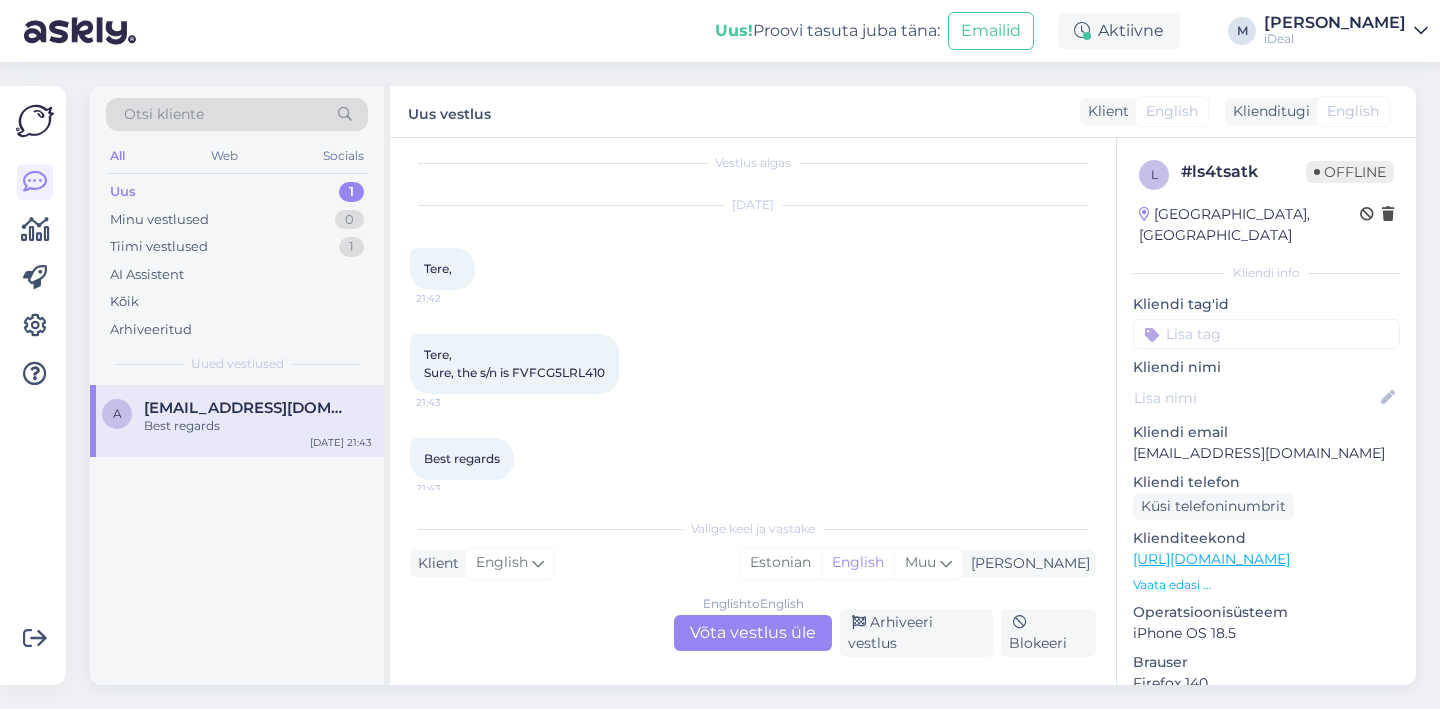 click on "English  to  English Võta vestlus üle" at bounding box center (753, 633) 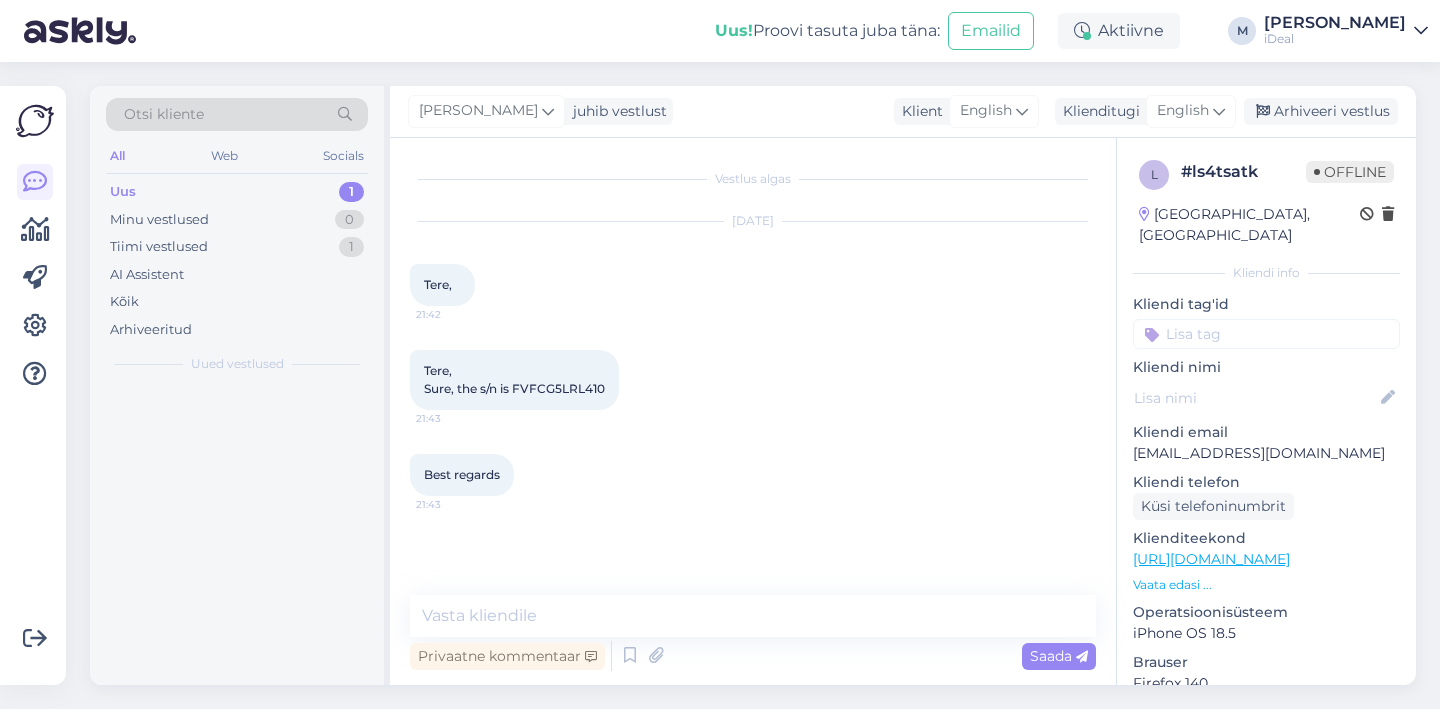 scroll, scrollTop: 0, scrollLeft: 0, axis: both 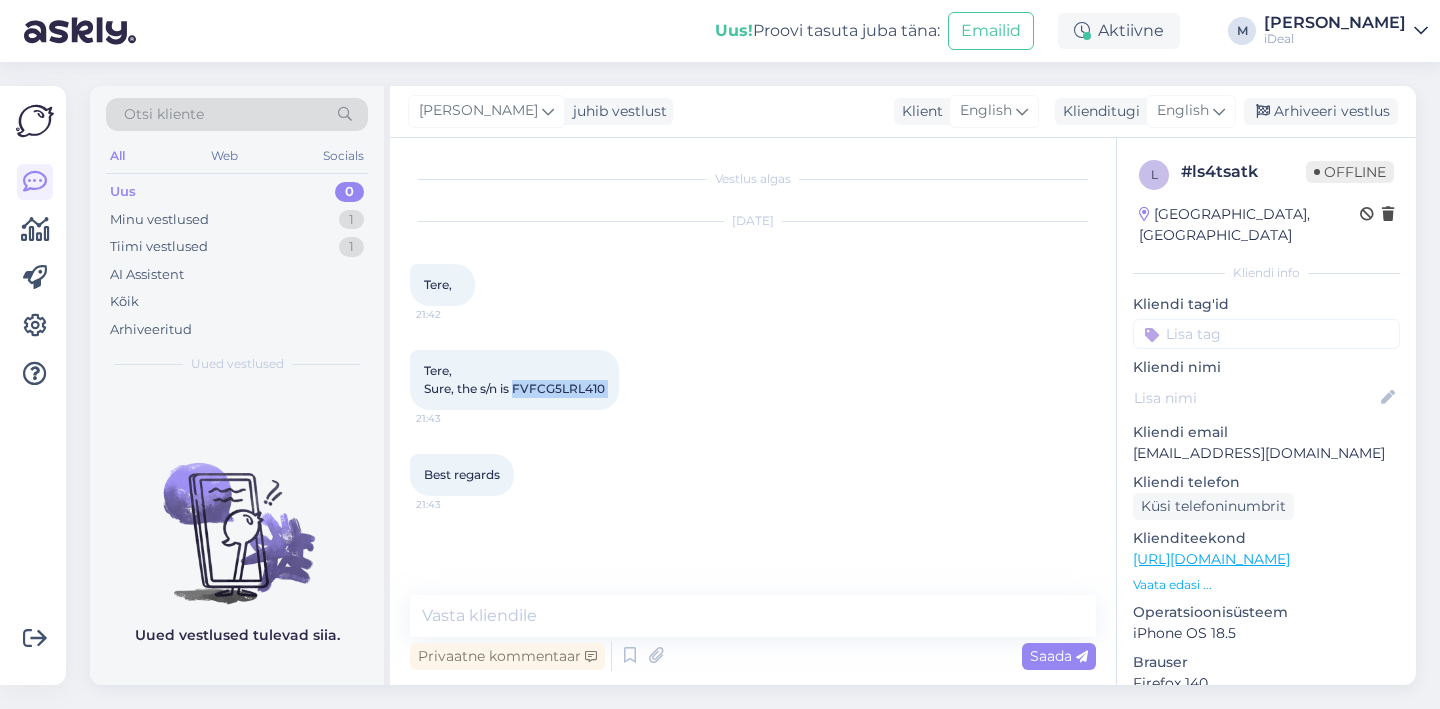 drag, startPoint x: 517, startPoint y: 385, endPoint x: 625, endPoint y: 385, distance: 108 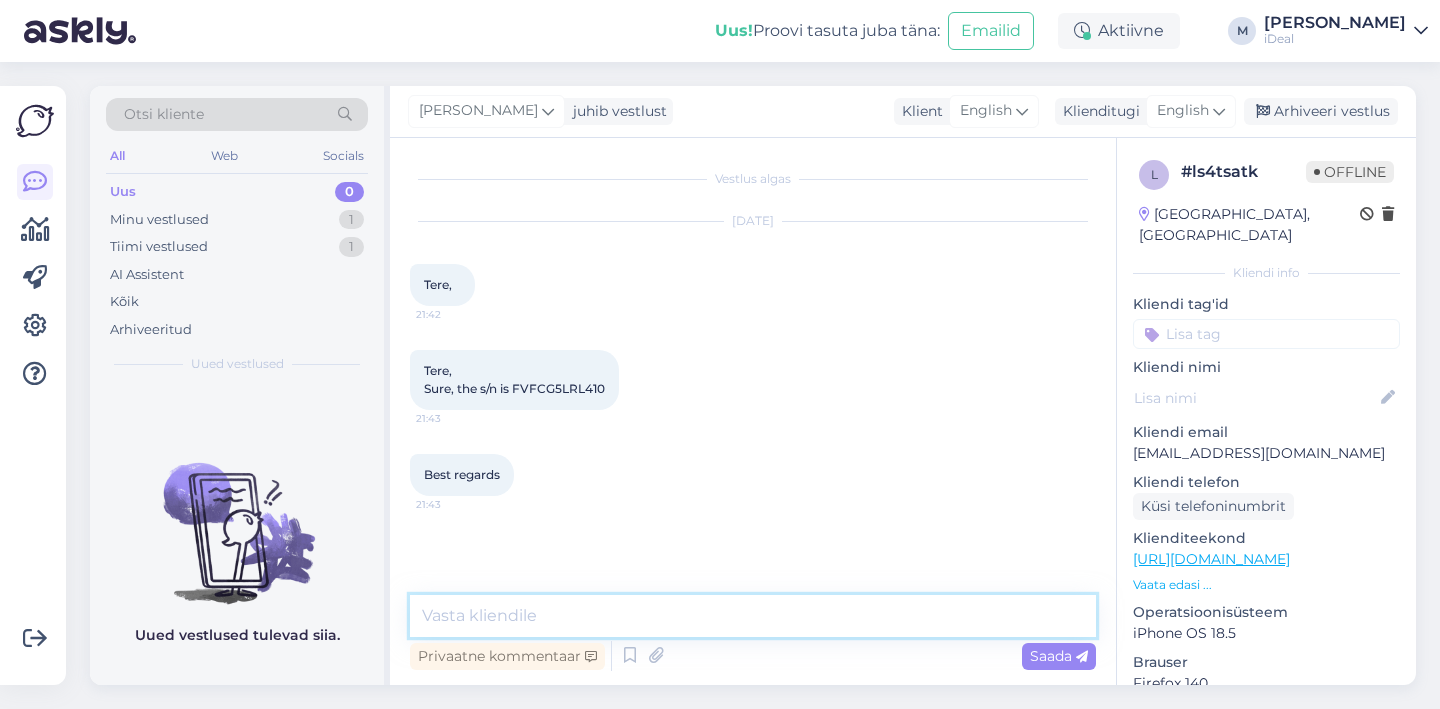 click at bounding box center [753, 616] 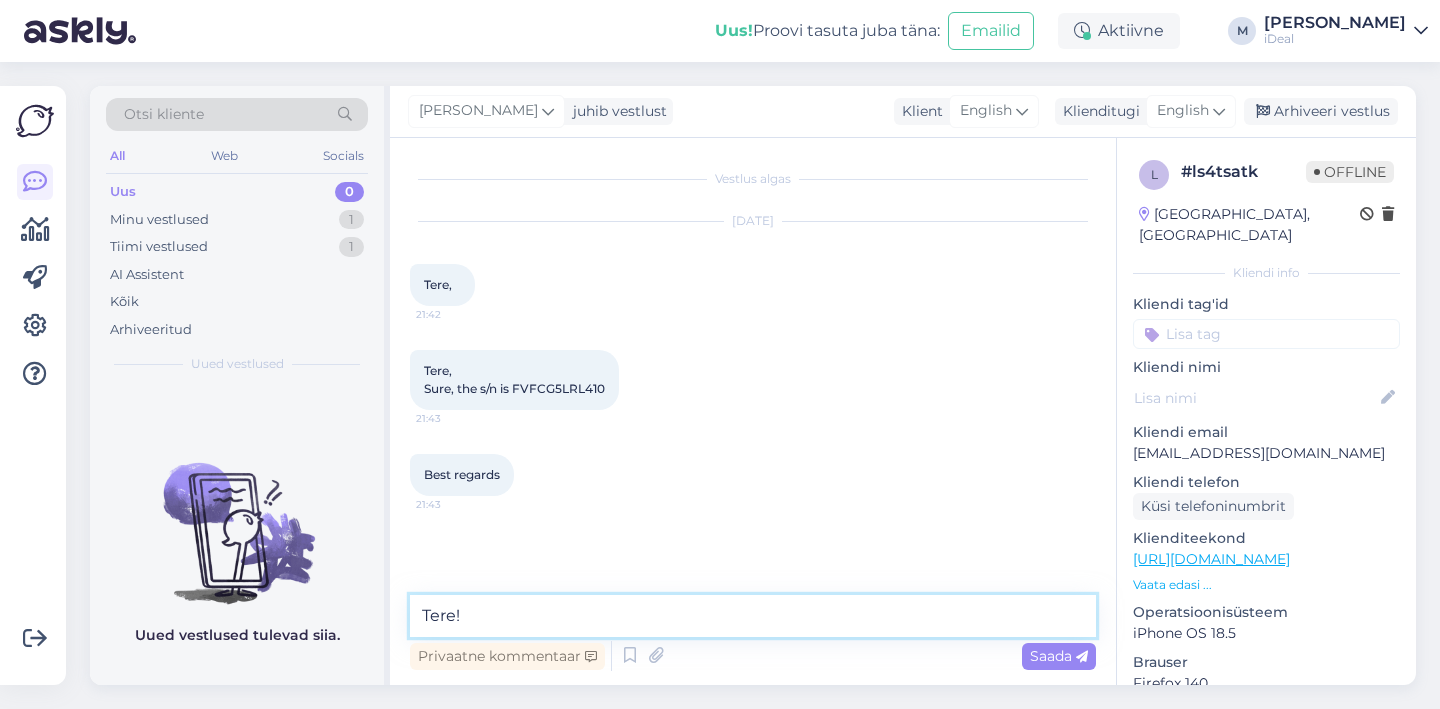paste on "783" 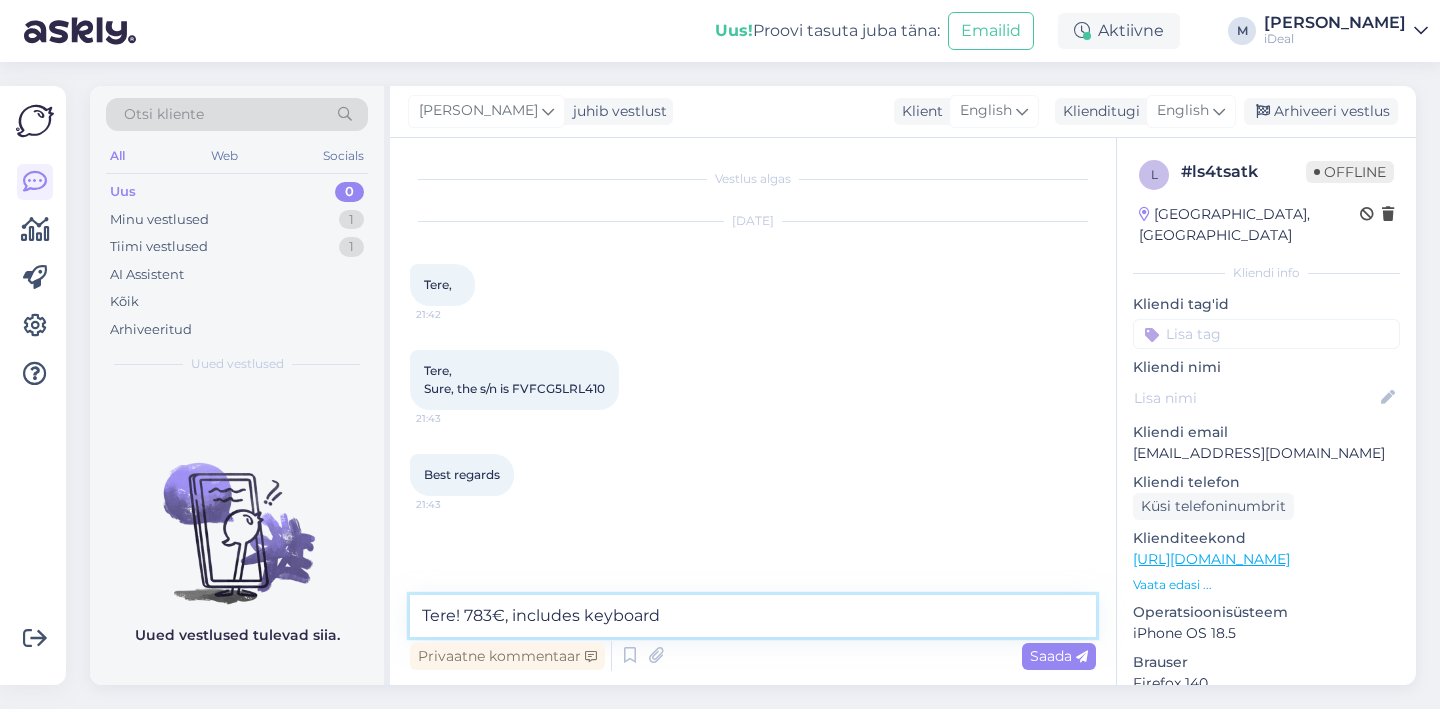 click on "Tere! 783€, includes keyboard" at bounding box center [753, 616] 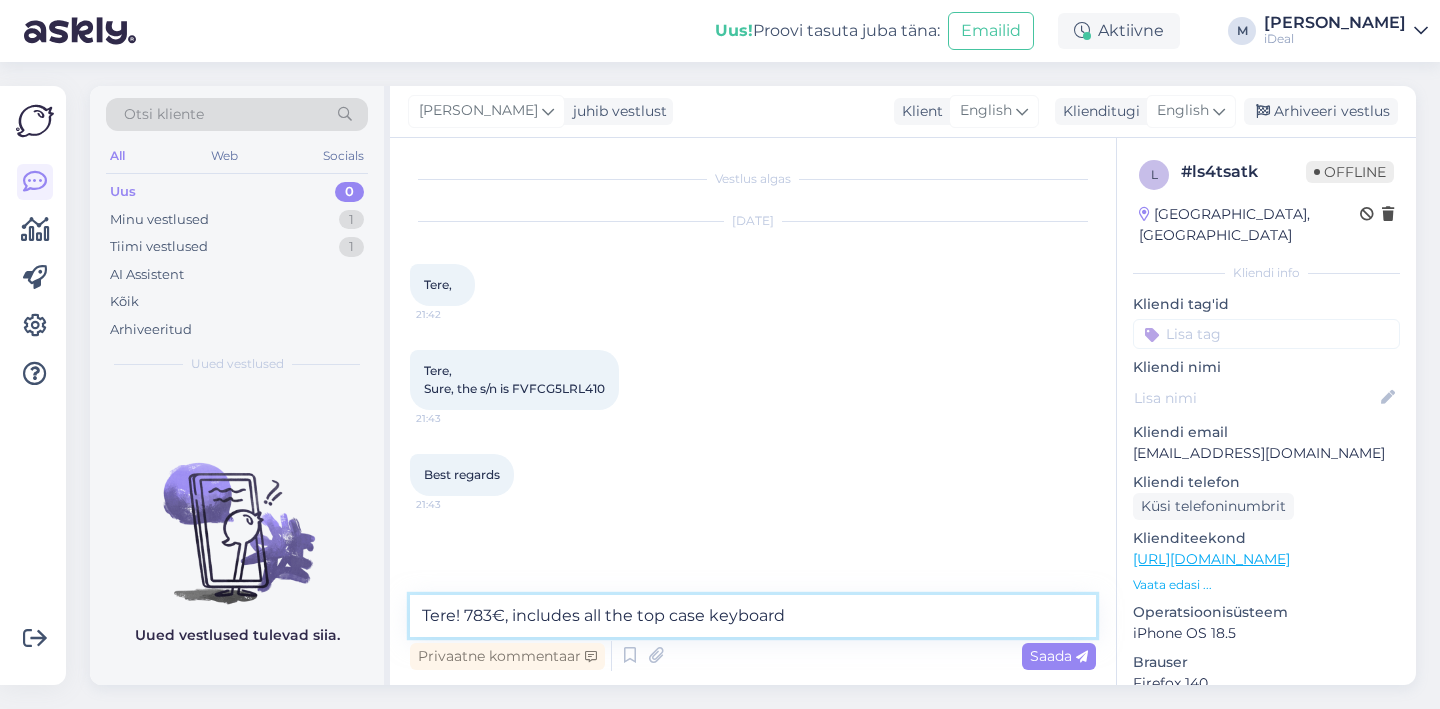 drag, startPoint x: 702, startPoint y: 619, endPoint x: 579, endPoint y: 613, distance: 123.146255 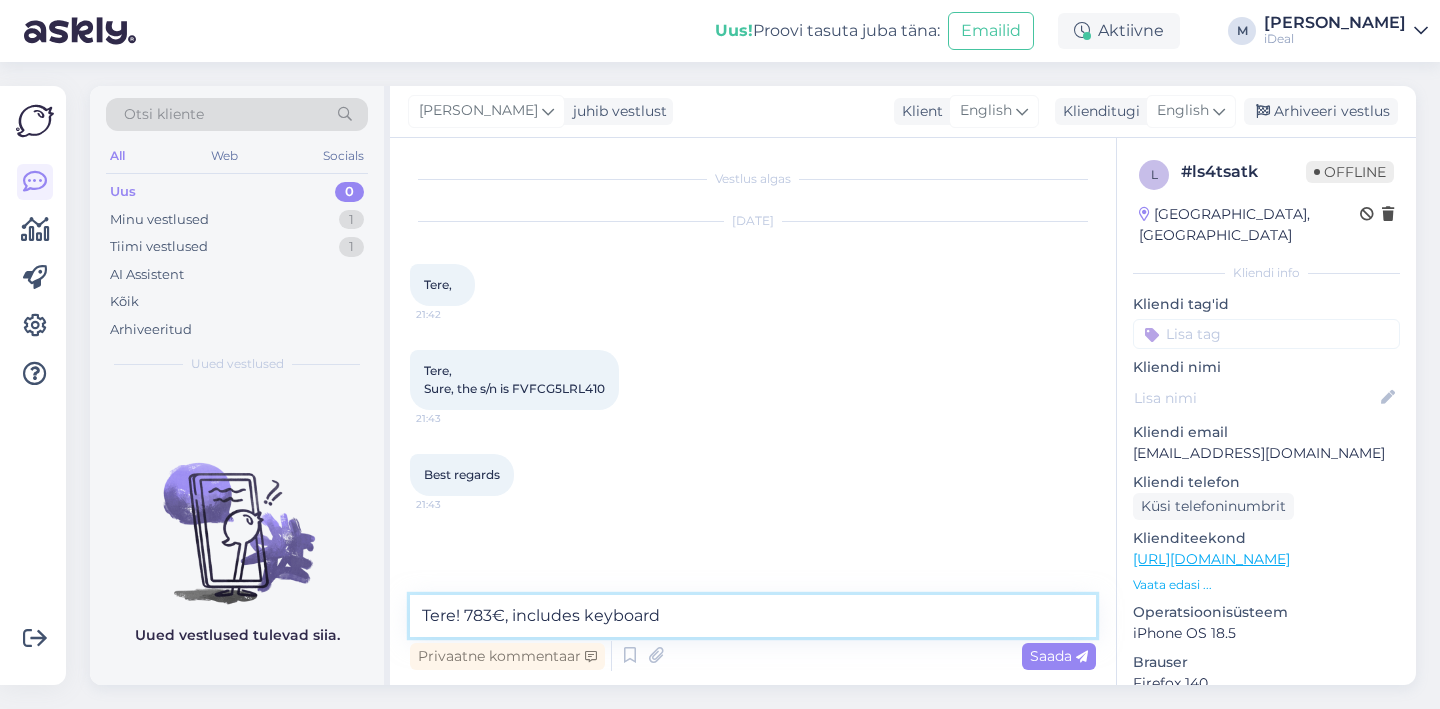 click on "Tere! 783€, includes keyboard" at bounding box center [753, 616] 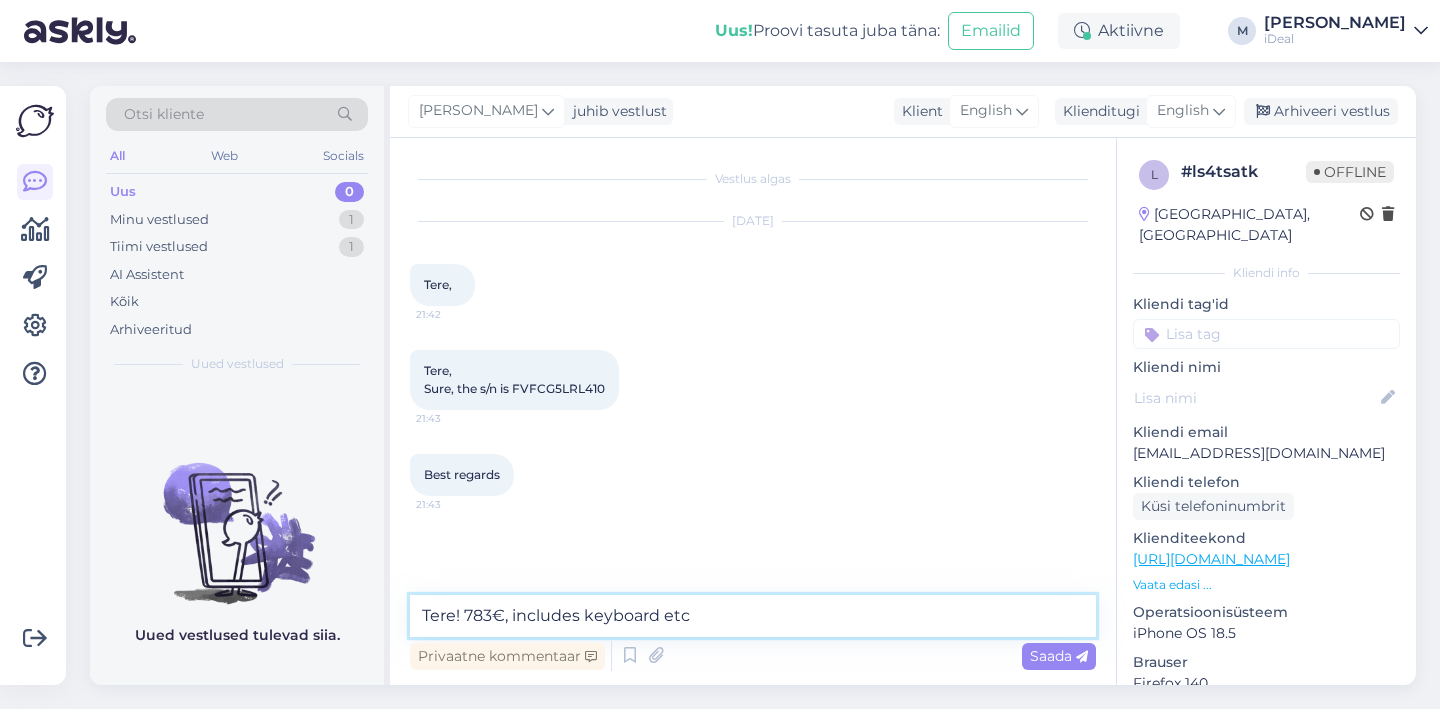 type on "Tere! 783€, includes keyboard etc." 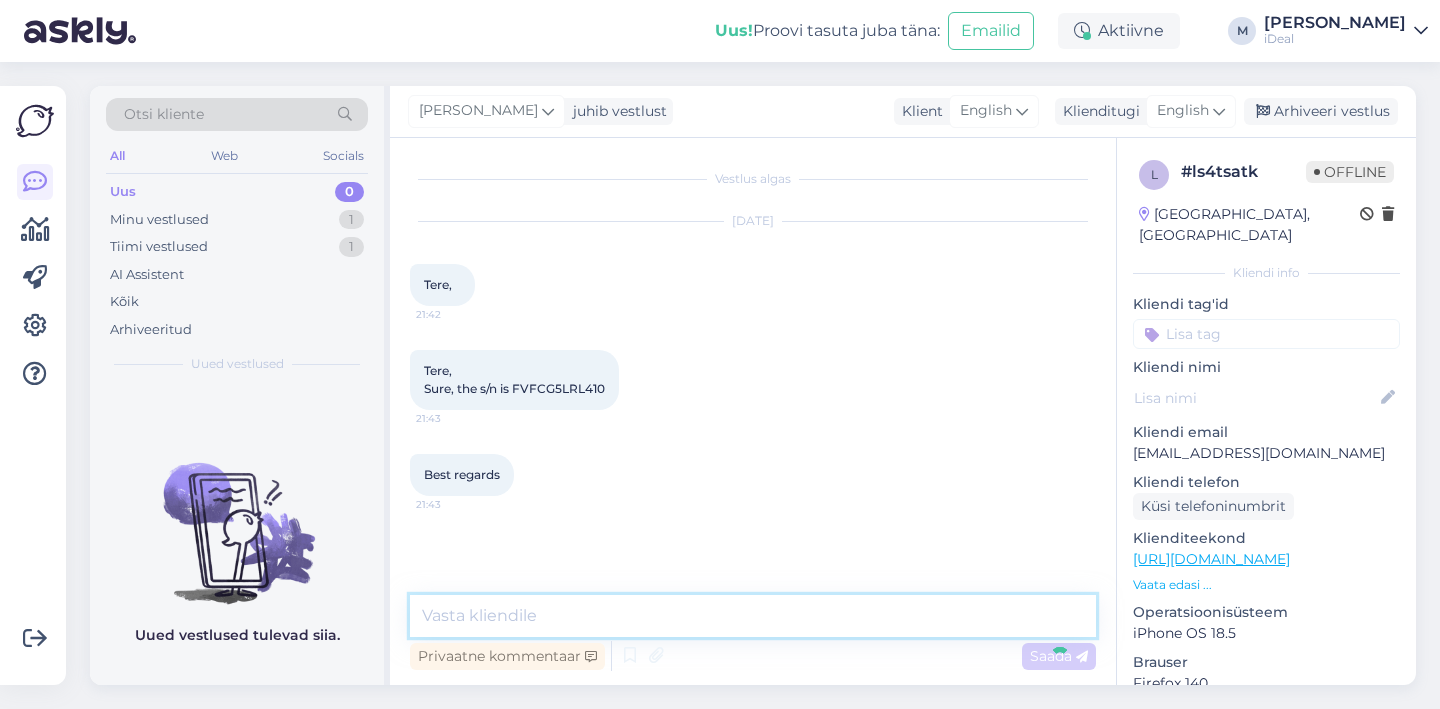 scroll, scrollTop: 69, scrollLeft: 0, axis: vertical 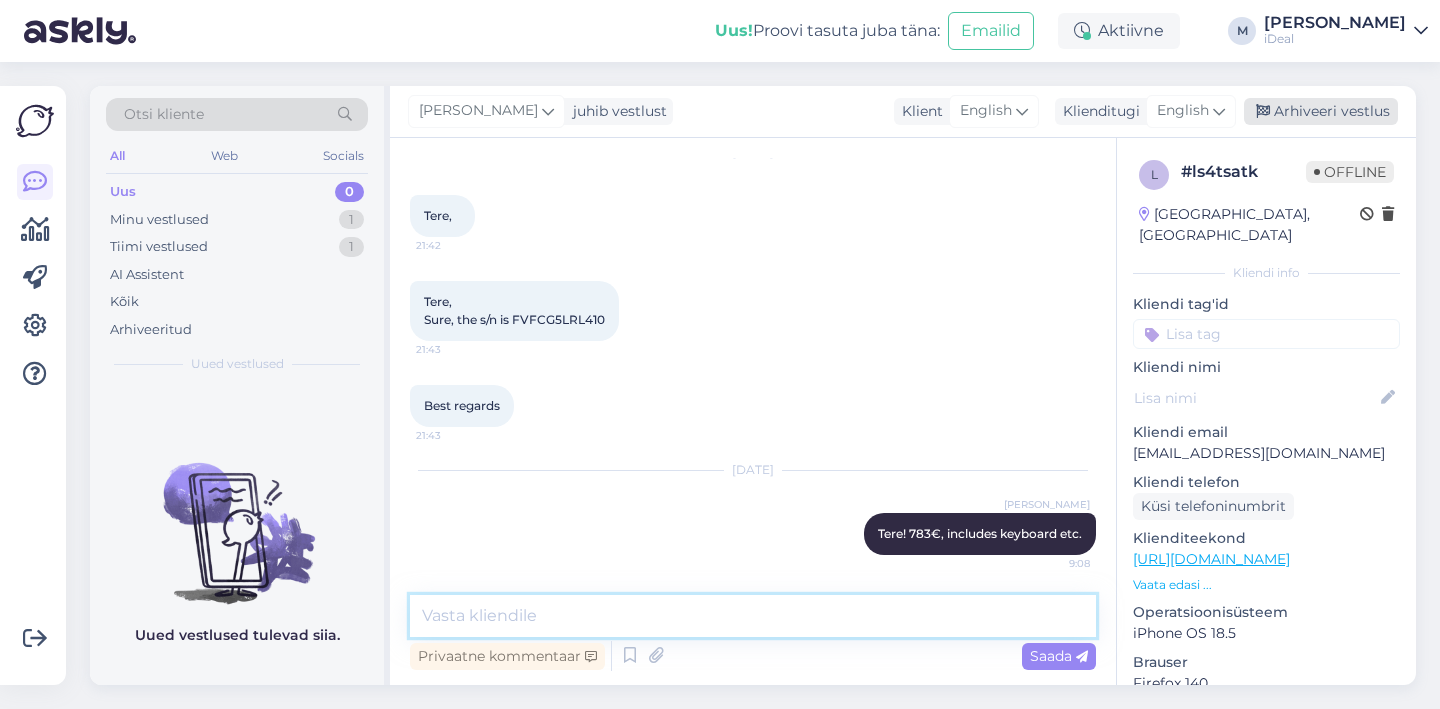 type 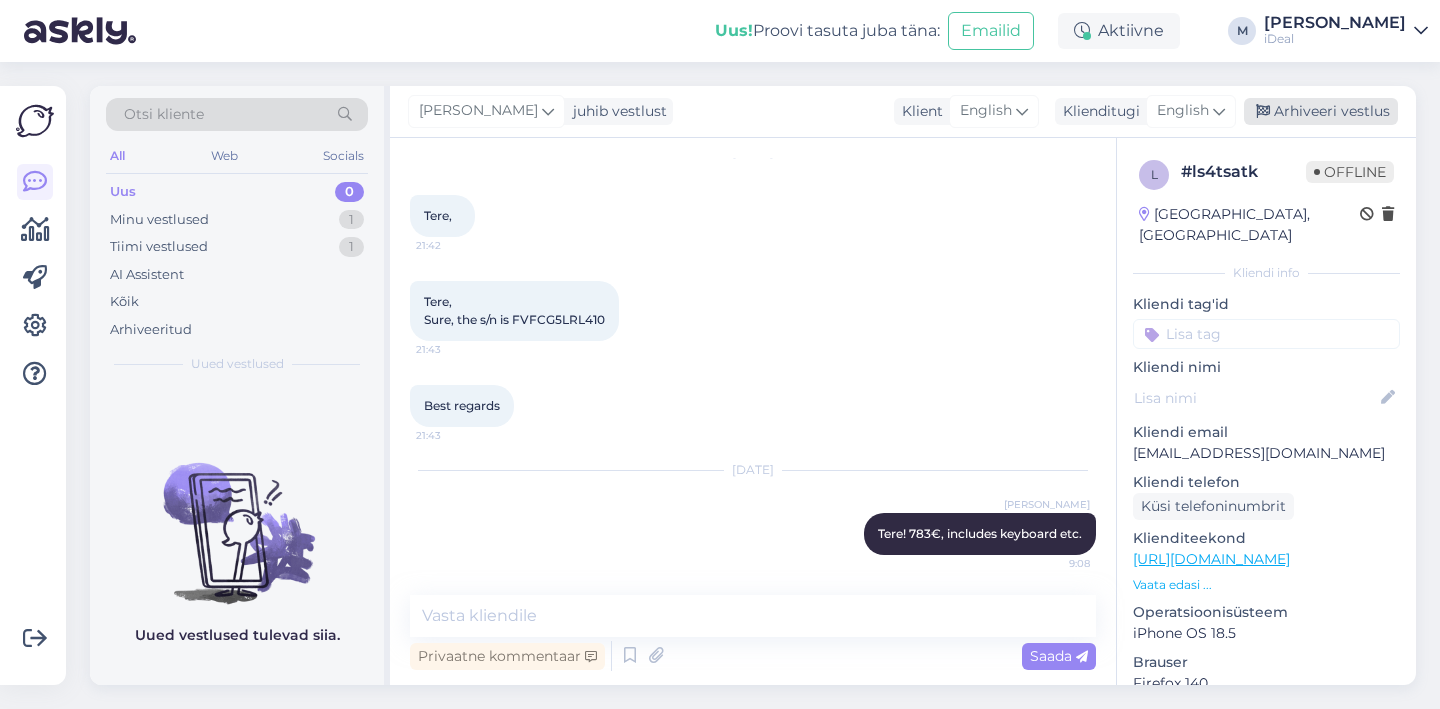 click on "Arhiveeri vestlus" at bounding box center (1321, 111) 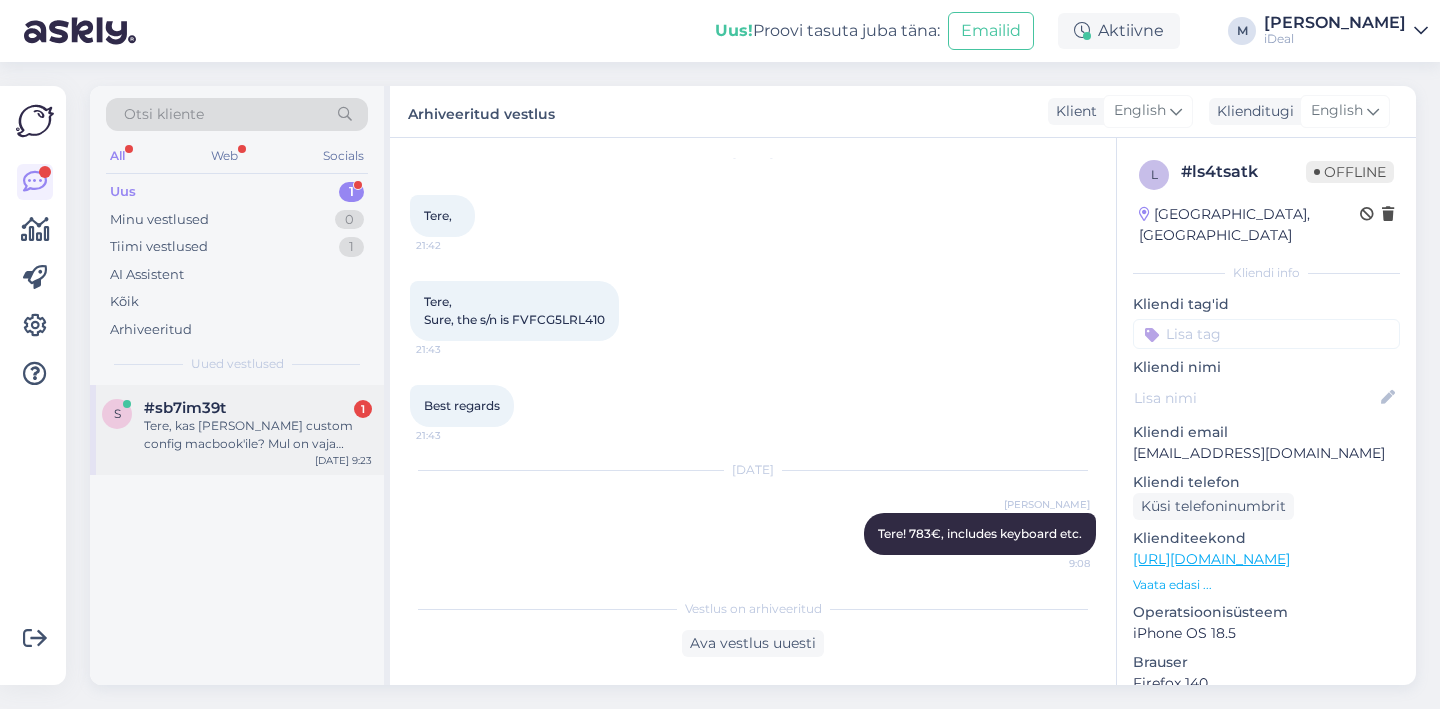click on "Tere, kas [PERSON_NAME] custom config macbook'ile? Mul on vaja Macbook M4 Max 16" 128GB" at bounding box center [258, 435] 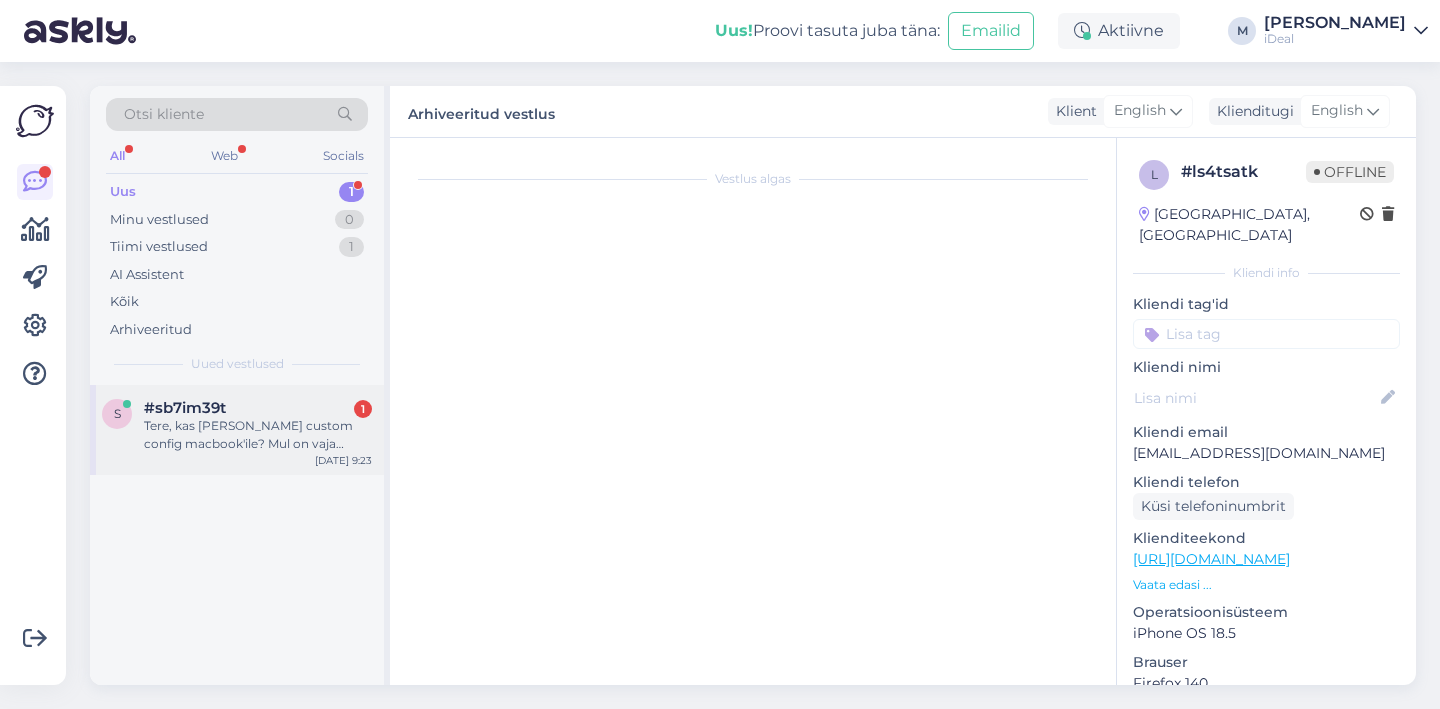 scroll, scrollTop: 0, scrollLeft: 0, axis: both 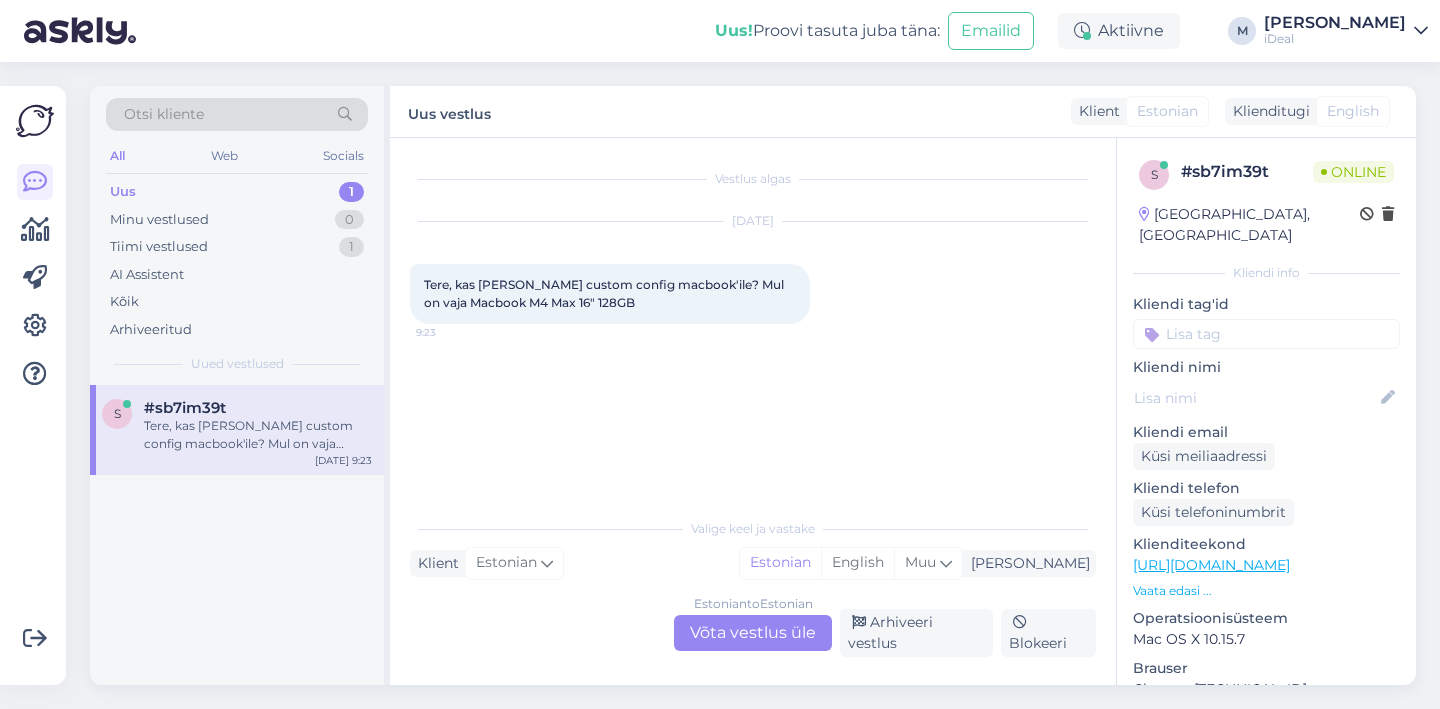 click on "Valige [PERSON_NAME] vastake Klient Estonian Mina Estonian English Muu Estonian  to  Estonian Võta vestlus üle Arhiveeri vestlus Blokeeri" at bounding box center [753, 582] 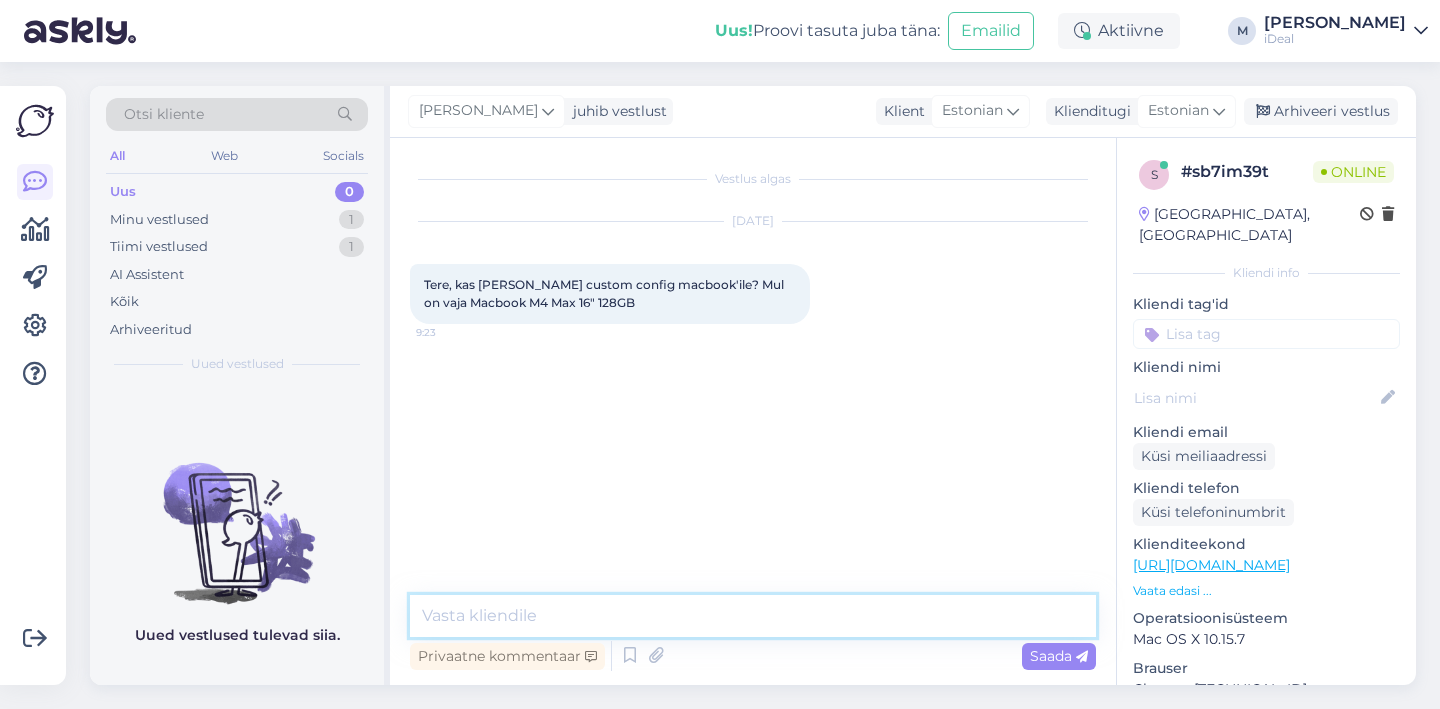 click at bounding box center [753, 616] 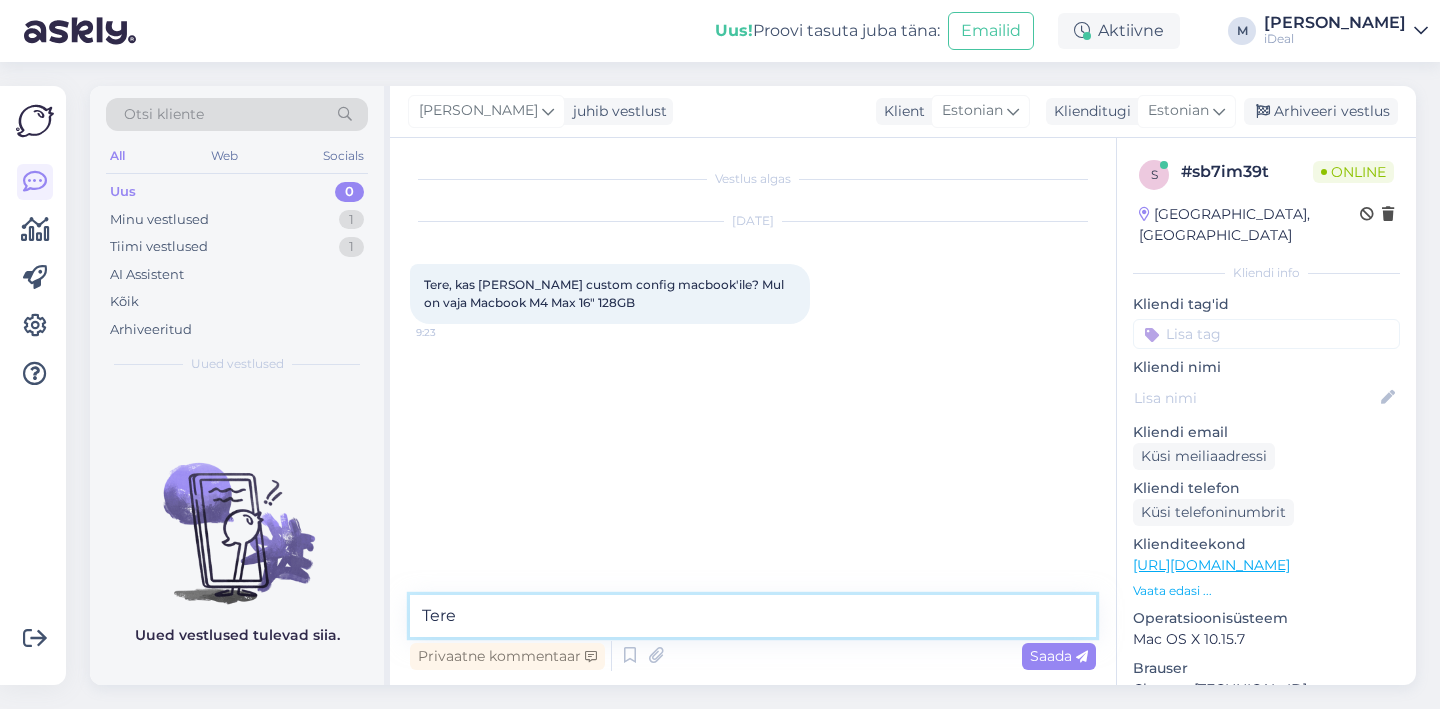 type on "Tere!" 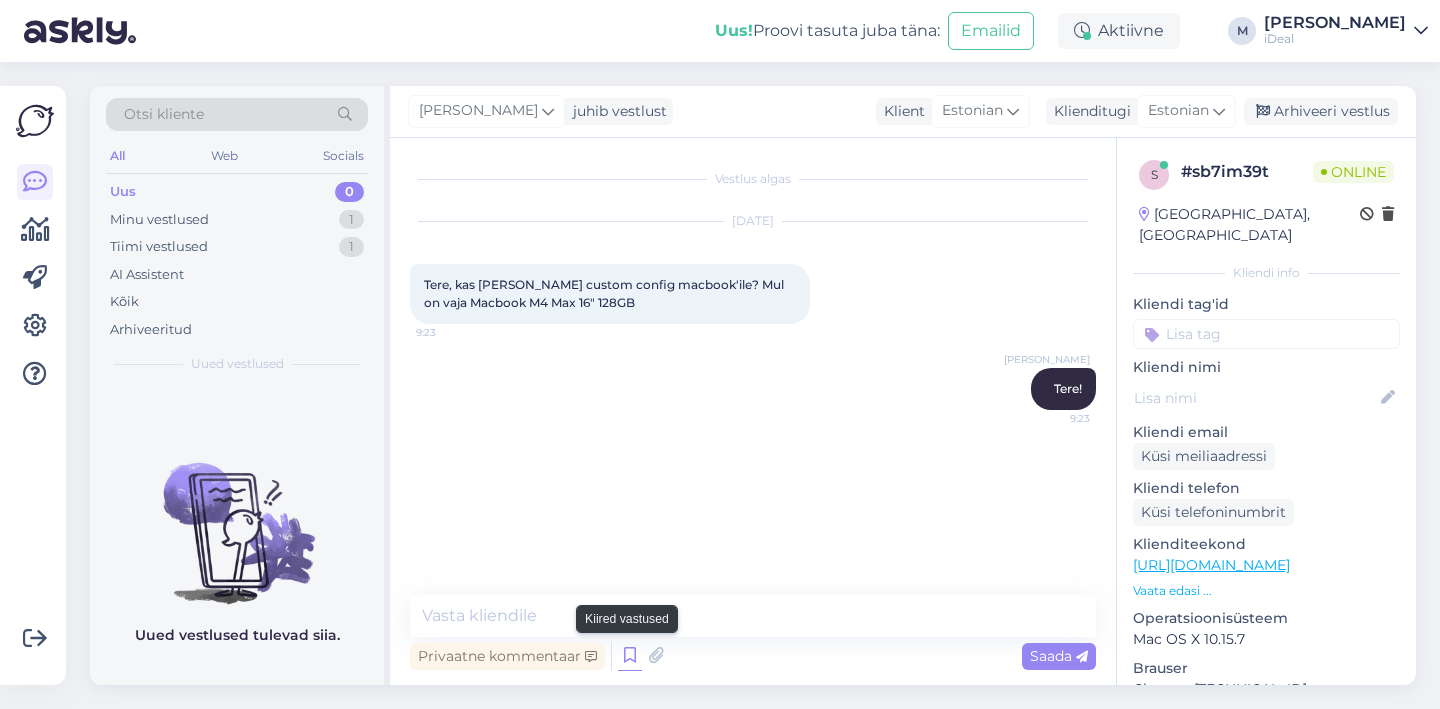 click at bounding box center (630, 656) 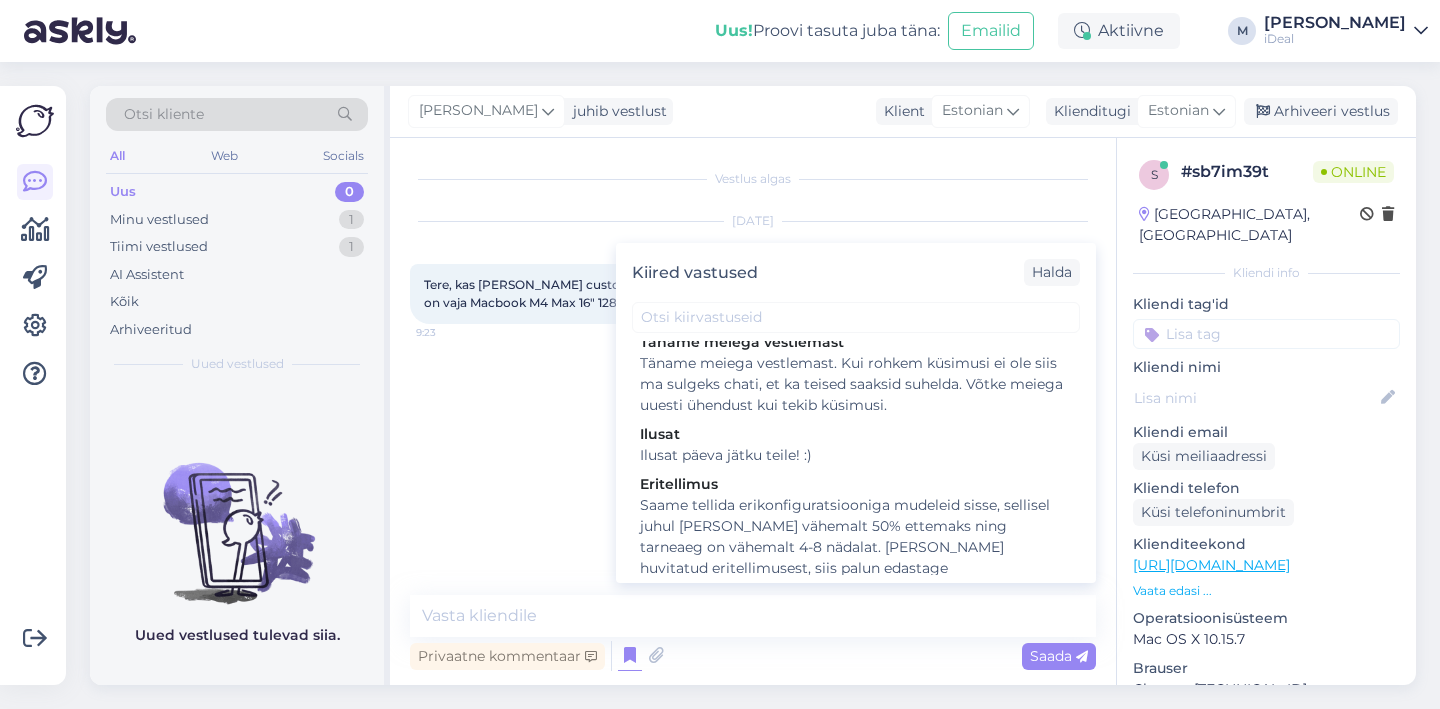 scroll, scrollTop: 2841, scrollLeft: 0, axis: vertical 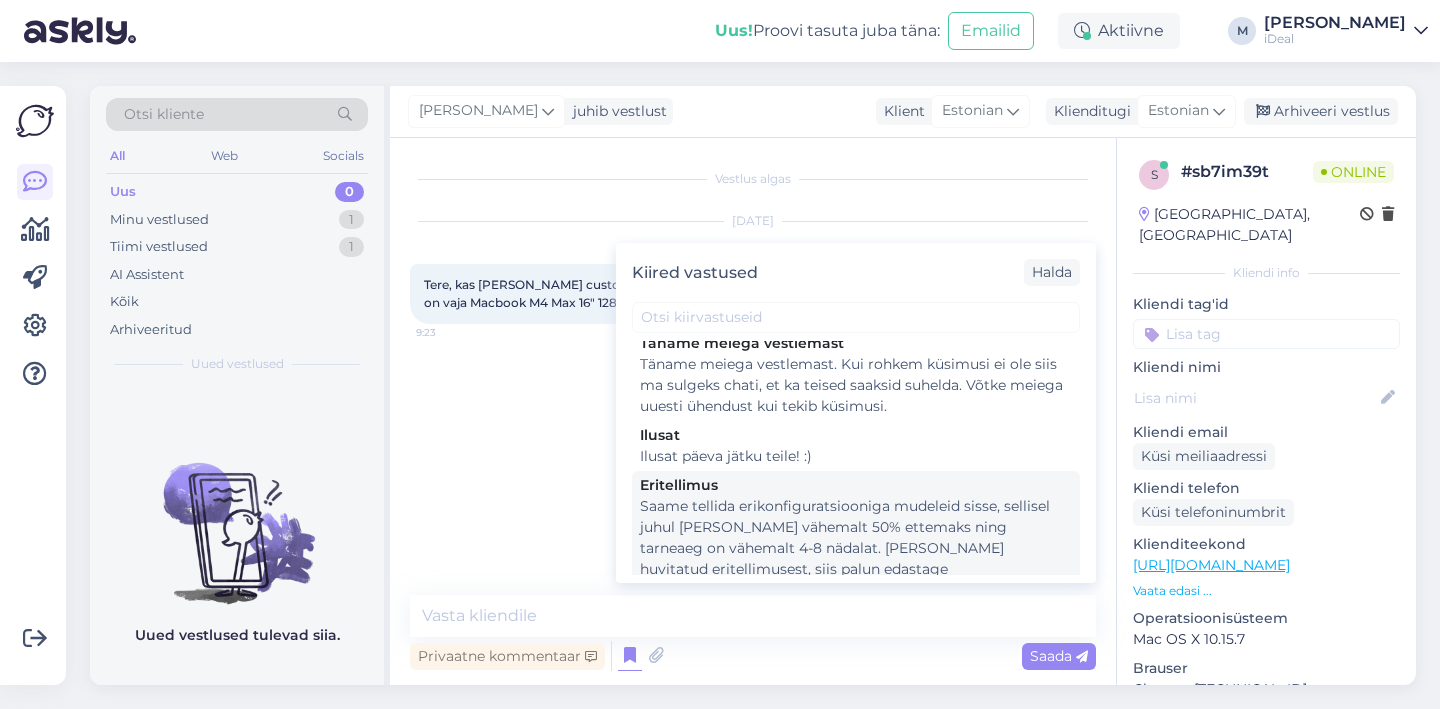 click on "Saame tellida erikonfiguratsiooniga mudeleid sisse, sellisel juhul [PERSON_NAME] vähemalt 50% ettemaks ning tarneaeg on vähemalt 4-8 nädalat.
[PERSON_NAME] huvitatud eritellimusest, siis palun edastage [EMAIL_ADDRESS][DOMAIN_NAME] eraisikule ostes täpne konfiguratsioon, kontaktandmed (ees- ja perekonnanimi, tel. number, e-mail address) ning salong, [PERSON_NAME] sooviksite seadme [PERSON_NAME]. Kui on plaan osta ettevõttele, siis palun teil päringu saata otse ärikliendihalduritele aadressile [EMAIL_ADDRESS][DOMAIN_NAME]" at bounding box center (856, 611) 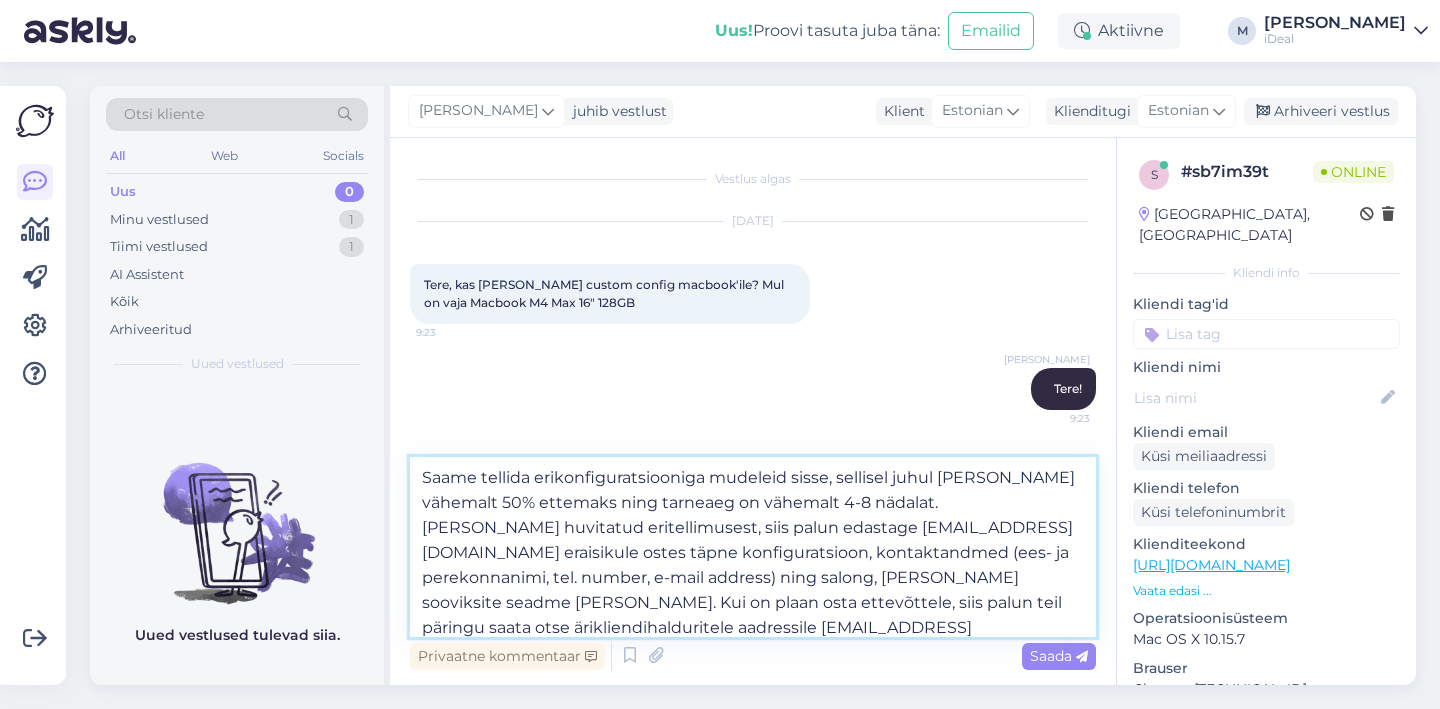 click on "Saame tellida erikonfiguratsiooniga mudeleid sisse, sellisel juhul [PERSON_NAME] vähemalt 50% ettemaks ning tarneaeg on vähemalt 4-8 nädalat.
[PERSON_NAME] huvitatud eritellimusest, siis palun edastage [EMAIL_ADDRESS][DOMAIN_NAME] eraisikule ostes täpne konfiguratsioon, kontaktandmed (ees- ja perekonnanimi, tel. number, e-mail address) ning salong, [PERSON_NAME] sooviksite seadme [PERSON_NAME]. Kui on plaan osta ettevõttele, siis palun teil päringu saata otse ärikliendihalduritele aadressile [EMAIL_ADDRESS][DOMAIN_NAME]" at bounding box center (753, 547) 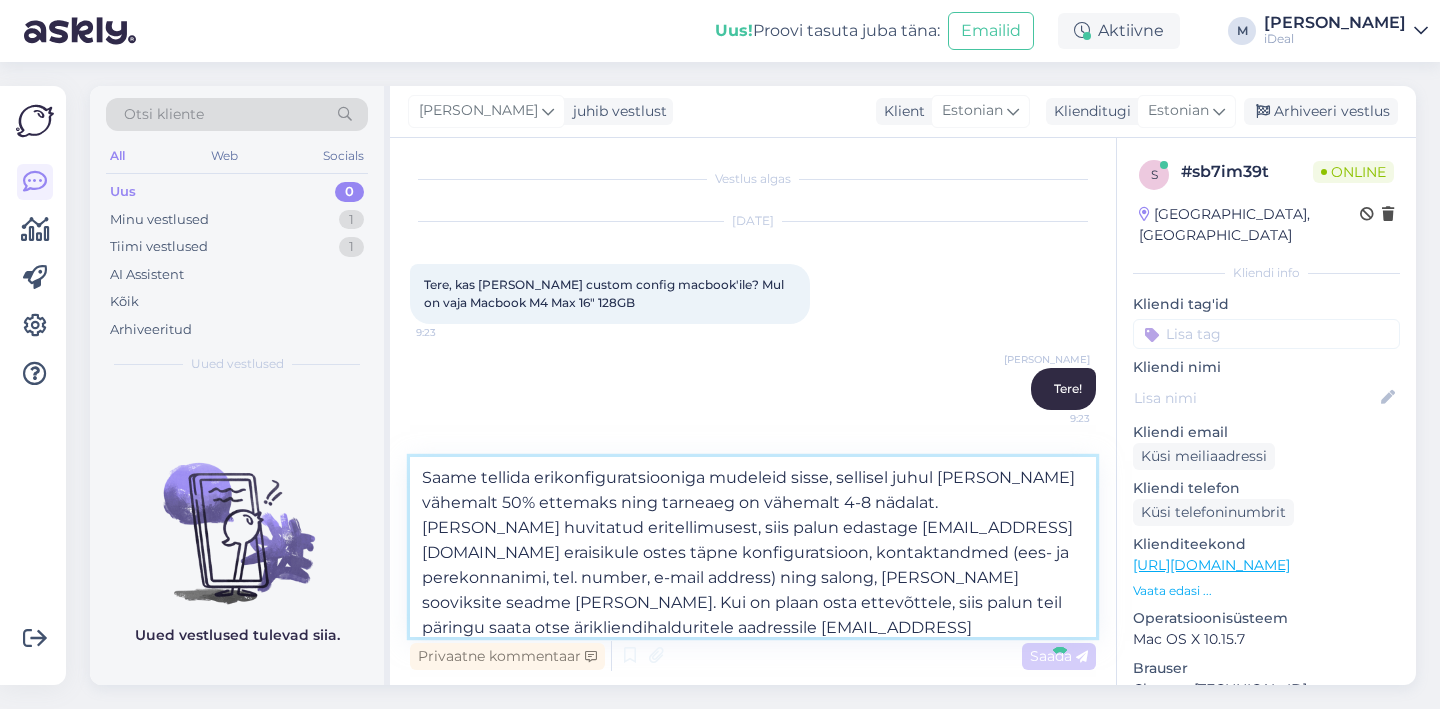 type 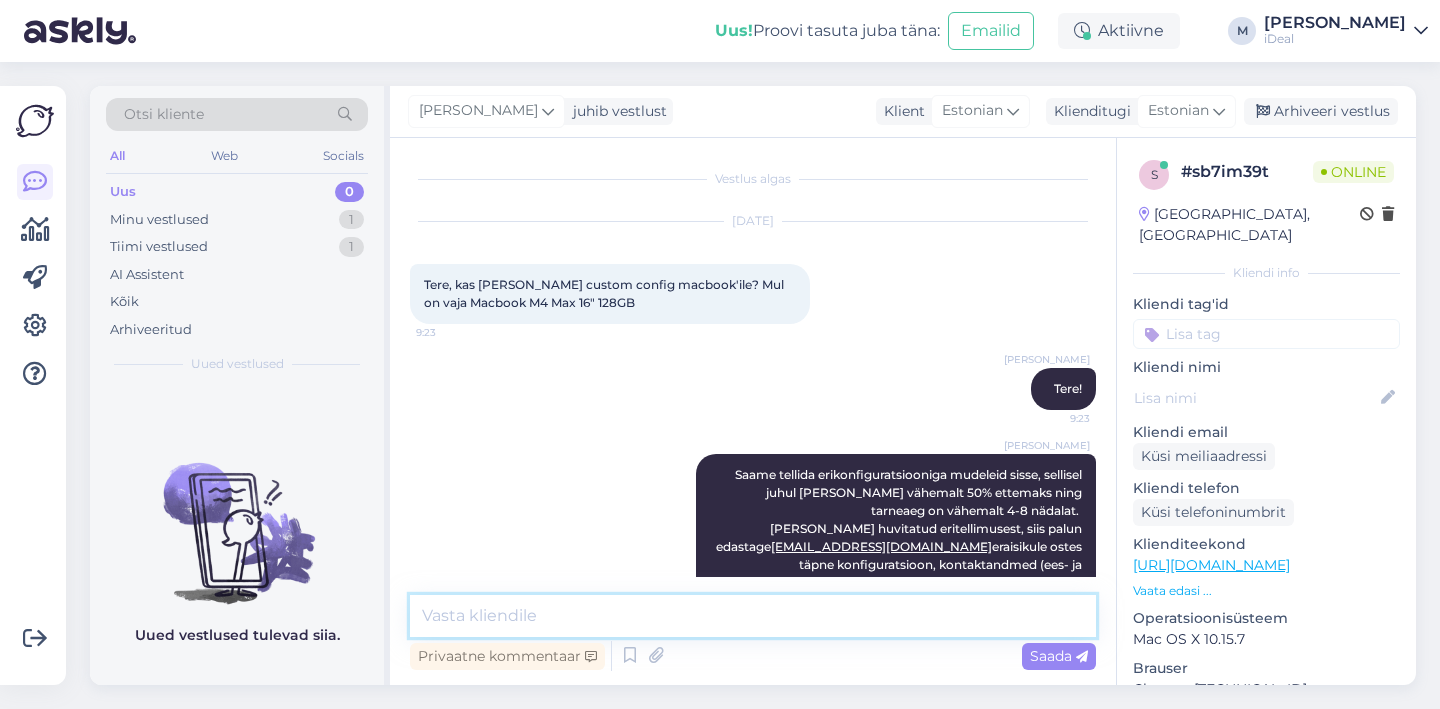 scroll, scrollTop: 85, scrollLeft: 0, axis: vertical 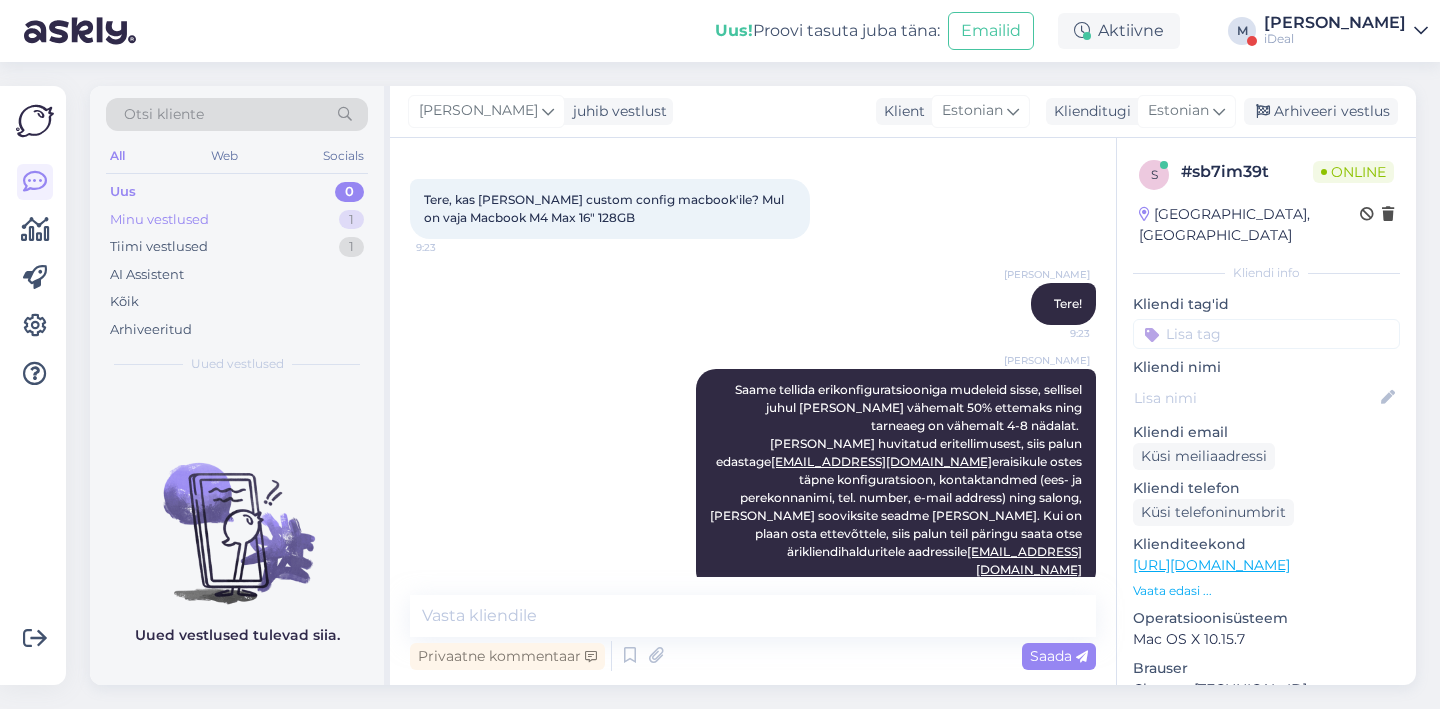 click on "1" at bounding box center (351, 220) 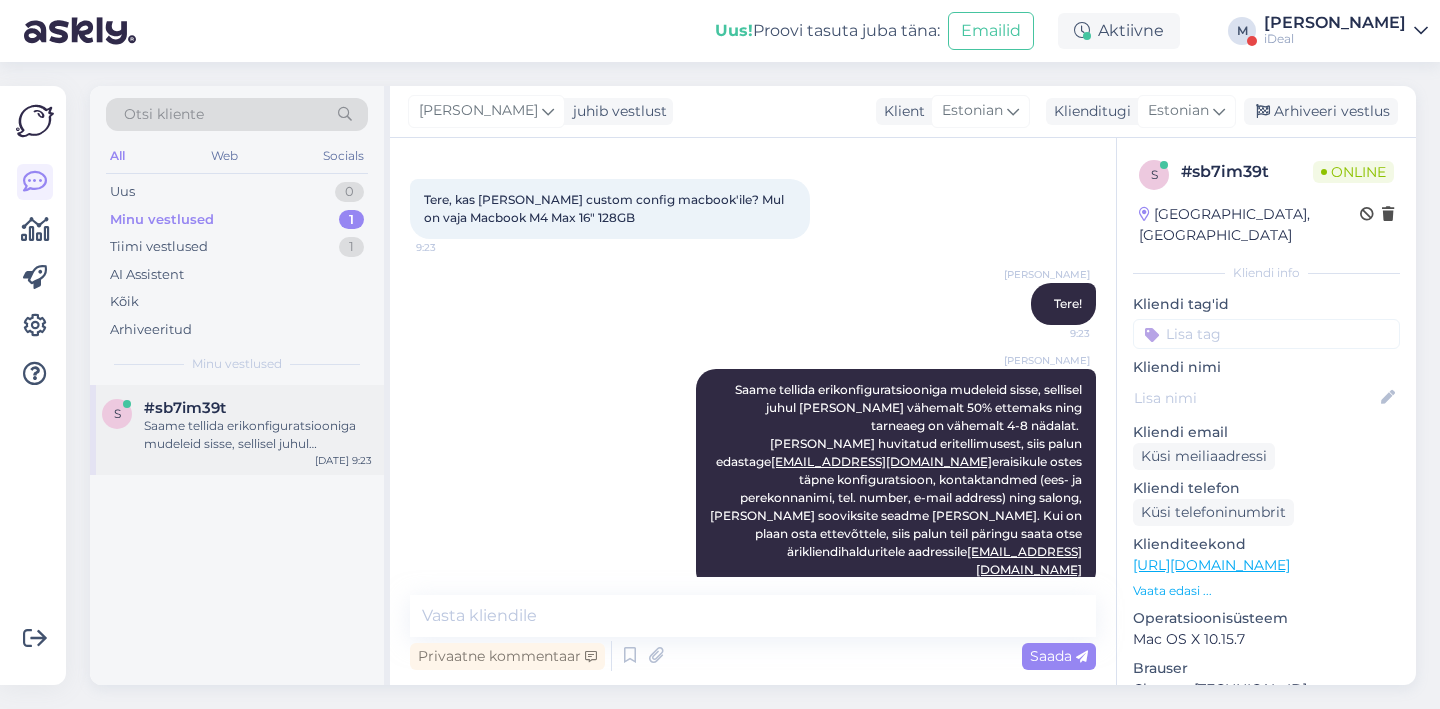 click on "s #sb7im39t Saame tellida erikonfiguratsiooniga mudeleid sisse, sellisel juhul [PERSON_NAME] vähemalt 50% ettemaks ning tarneaeg on vähemalt 4-8 nädalat.
[PERSON_NAME] huvitatud eritellimusest, siis palun edastage [EMAIL_ADDRESS][DOMAIN_NAME] eraisikule ostes täpne konfiguratsioon, kontaktandmed (ees- ja perekonnanimi, tel. number, e-mail address) ning salong, [PERSON_NAME] sooviksite seadme [PERSON_NAME]. Kui on plaan osta ettevõttele, siis palun teil päringu saata otse ärikliendihalduritele aadressile [EMAIL_ADDRESS][DOMAIN_NAME] [DATE] 9:23" at bounding box center (237, 430) 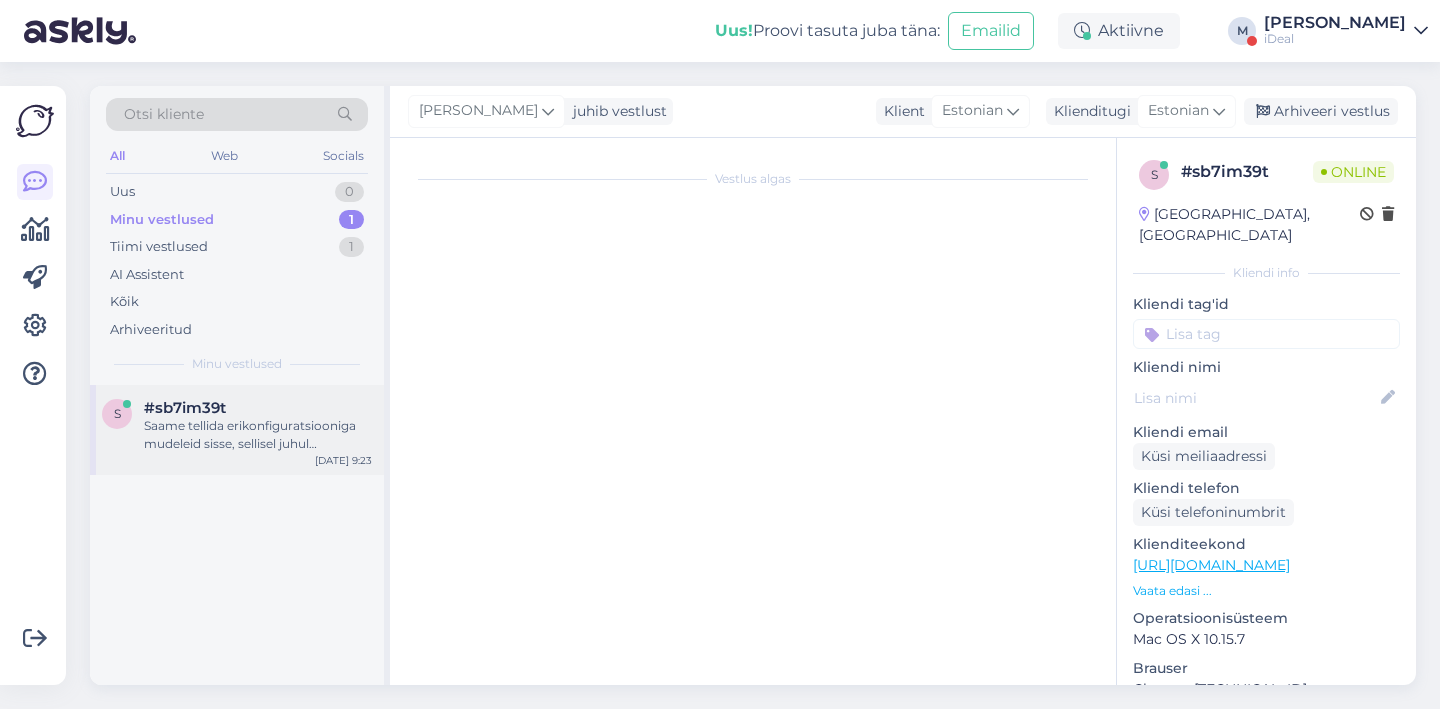 scroll, scrollTop: 85, scrollLeft: 0, axis: vertical 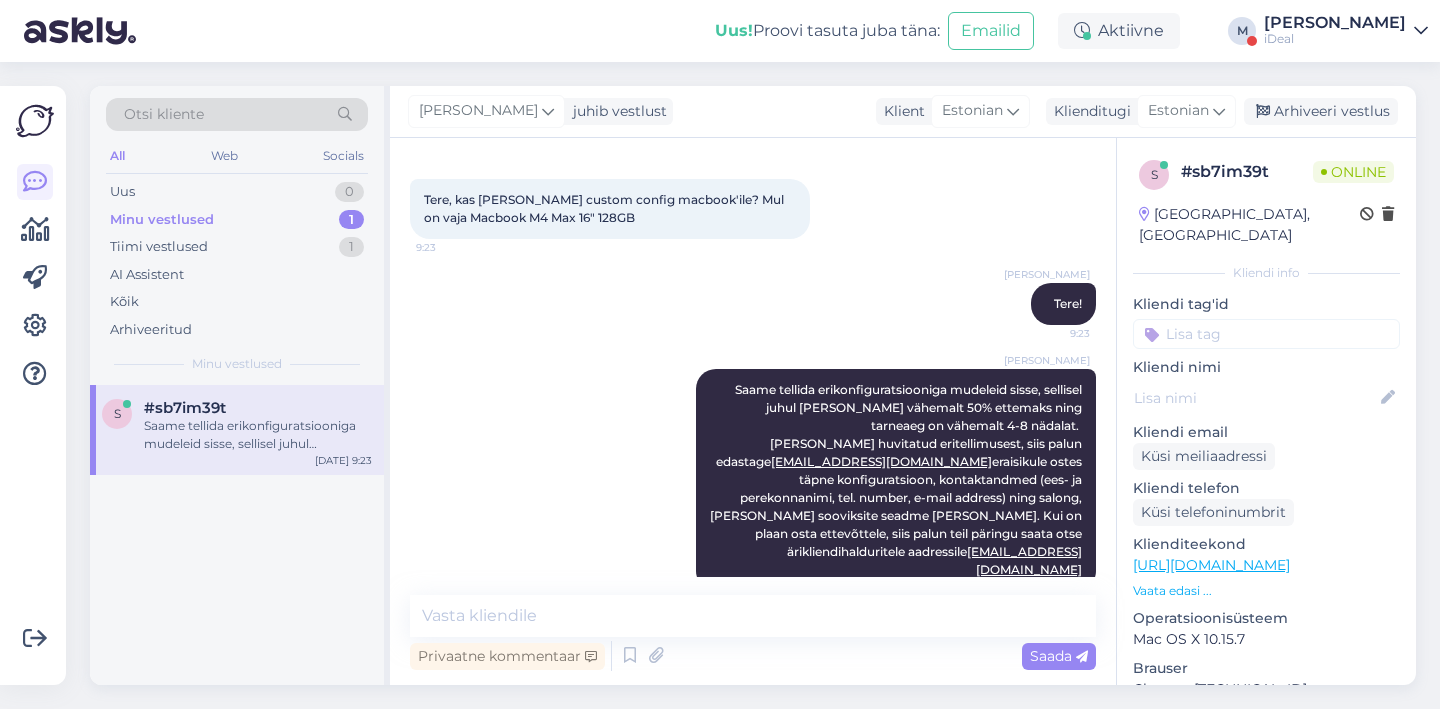 click on "Uus!  Proovi tasuta [PERSON_NAME]: Emailid Aktiivne M [PERSON_NAME]" at bounding box center (720, 31) 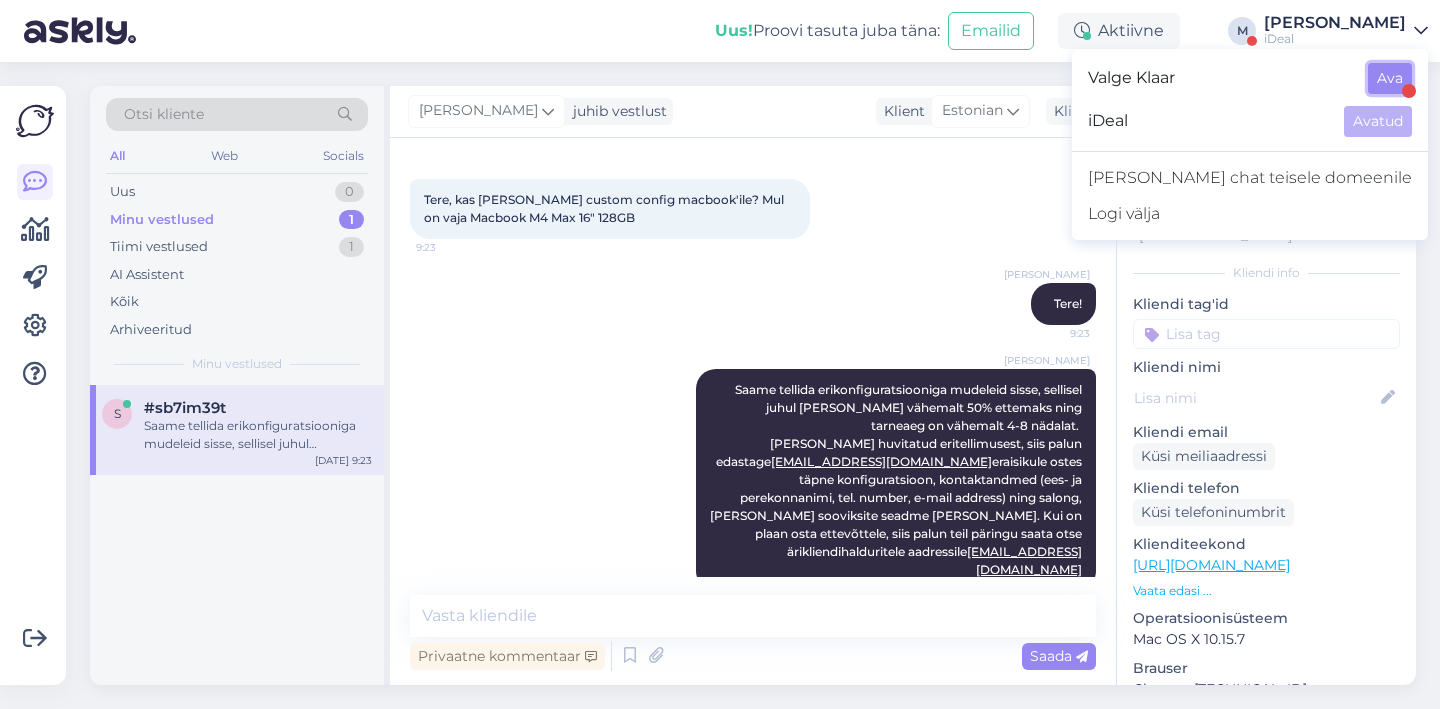 click on "Ava" at bounding box center [1390, 78] 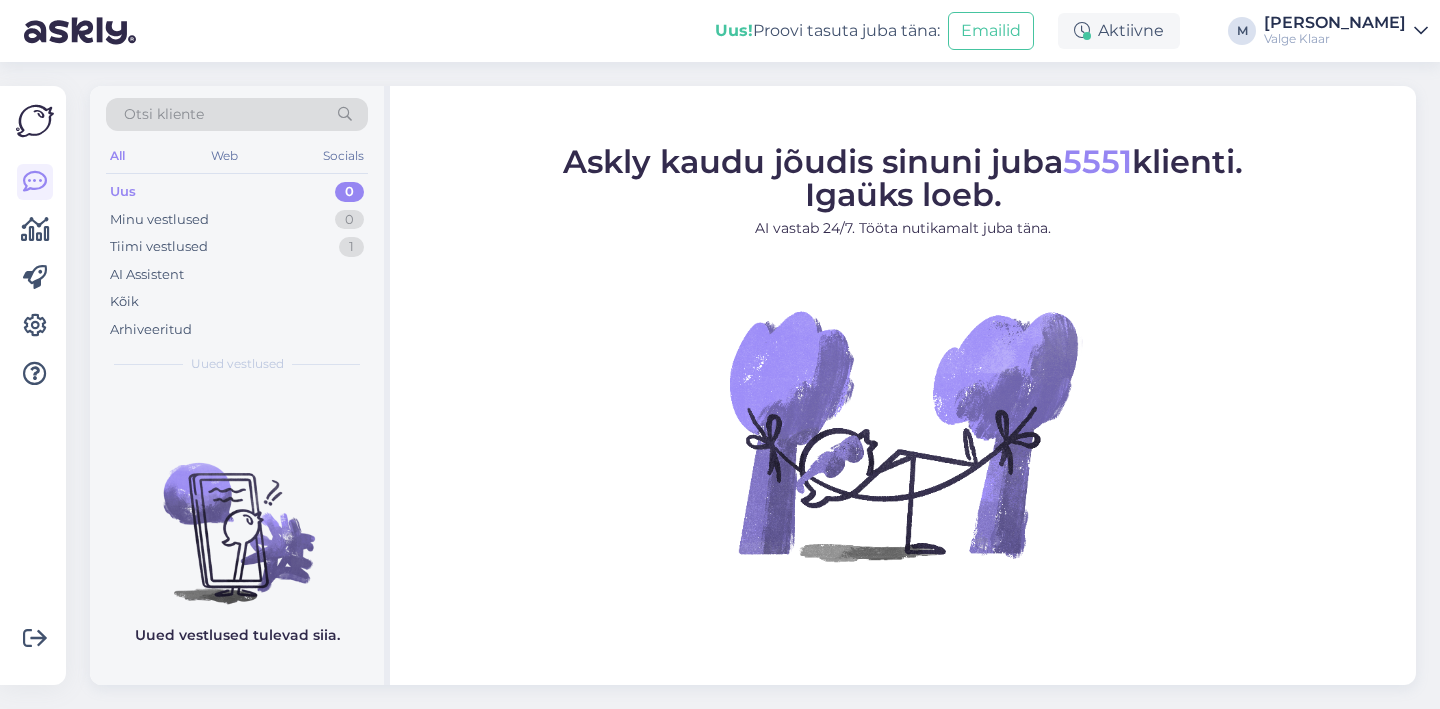 click on "[PERSON_NAME]" at bounding box center (1335, 23) 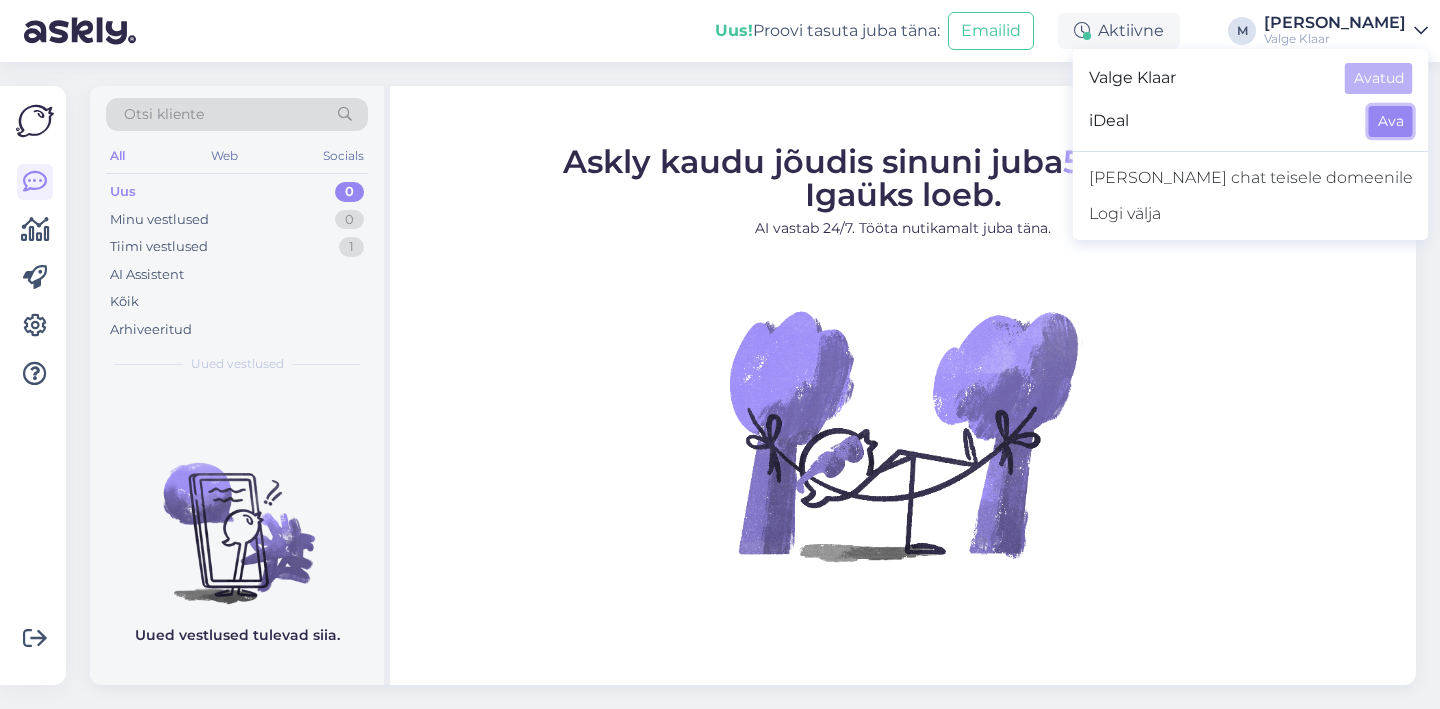 click on "Ava" at bounding box center (1391, 121) 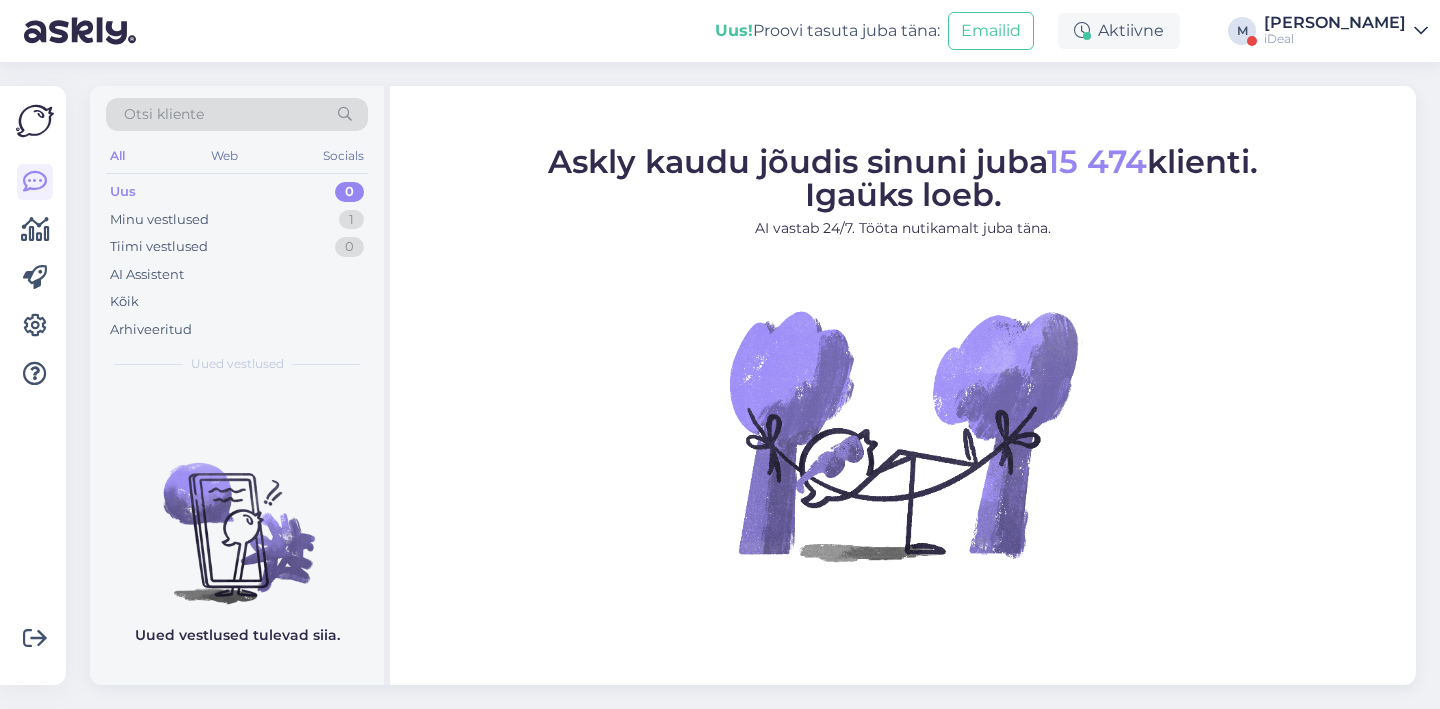 click on "iDeal" at bounding box center (1335, 39) 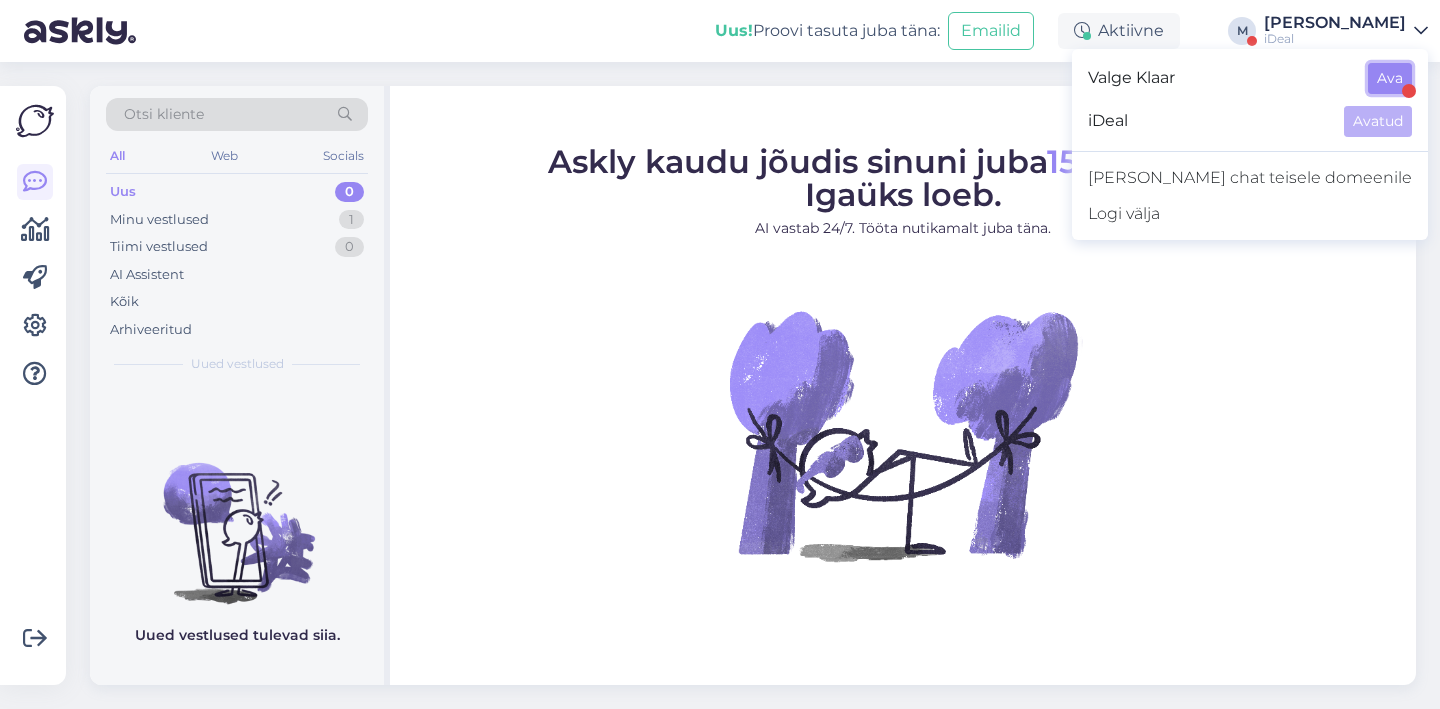 click on "Ava" at bounding box center (1390, 78) 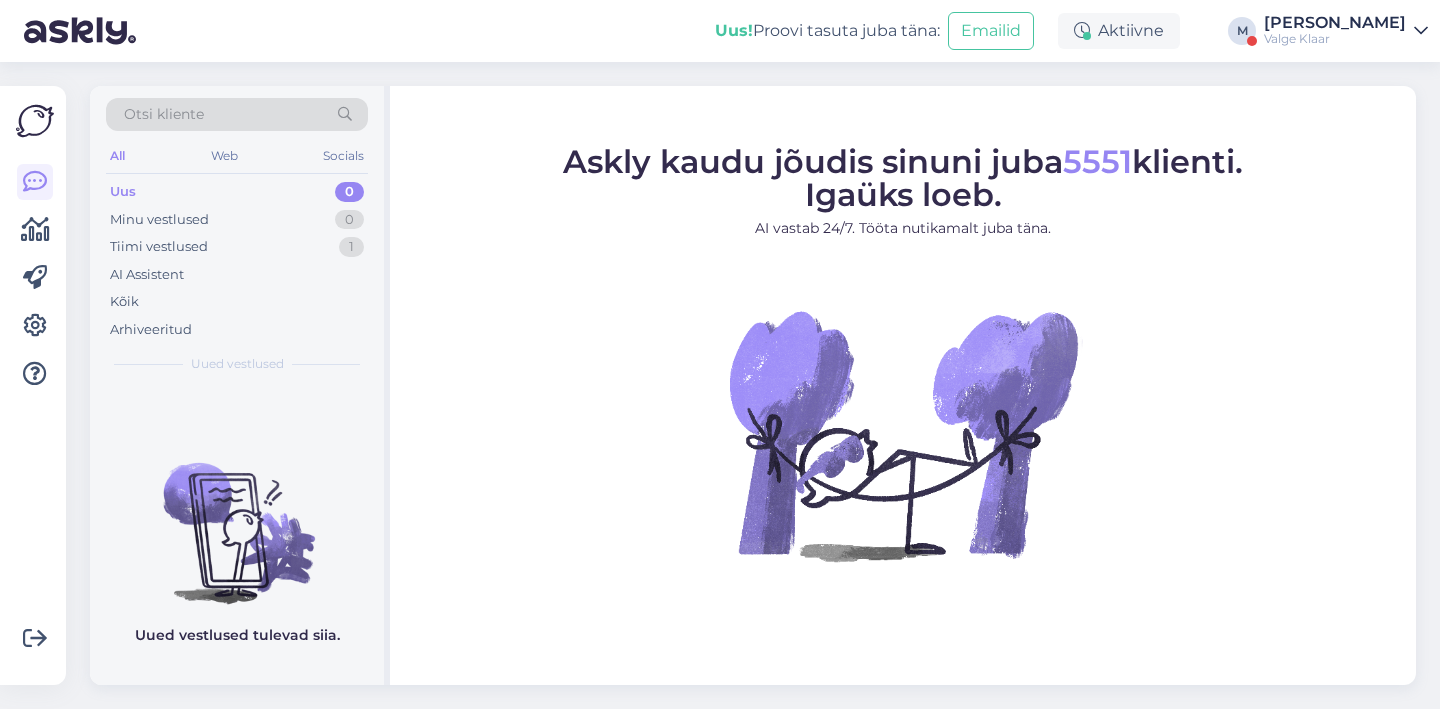 click on "[PERSON_NAME]" at bounding box center [1335, 23] 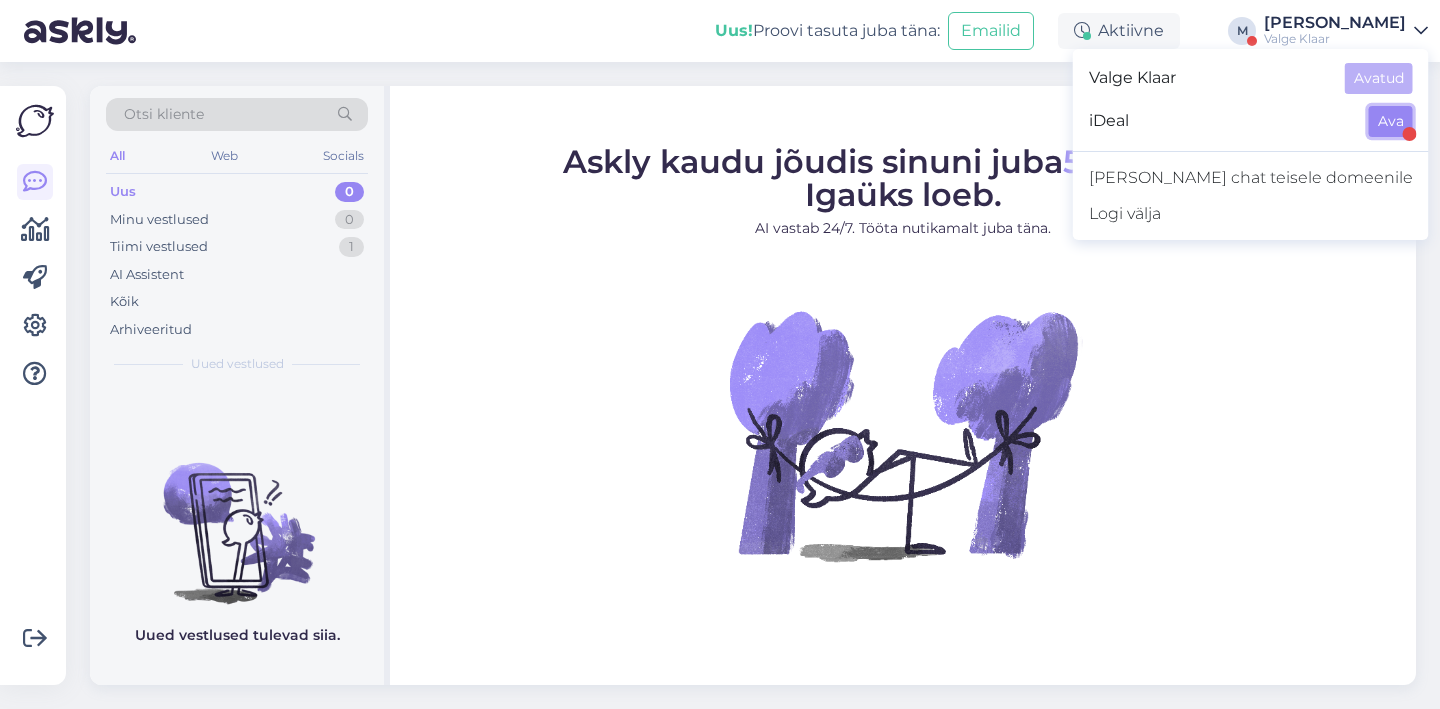 click on "Ava" at bounding box center (1391, 121) 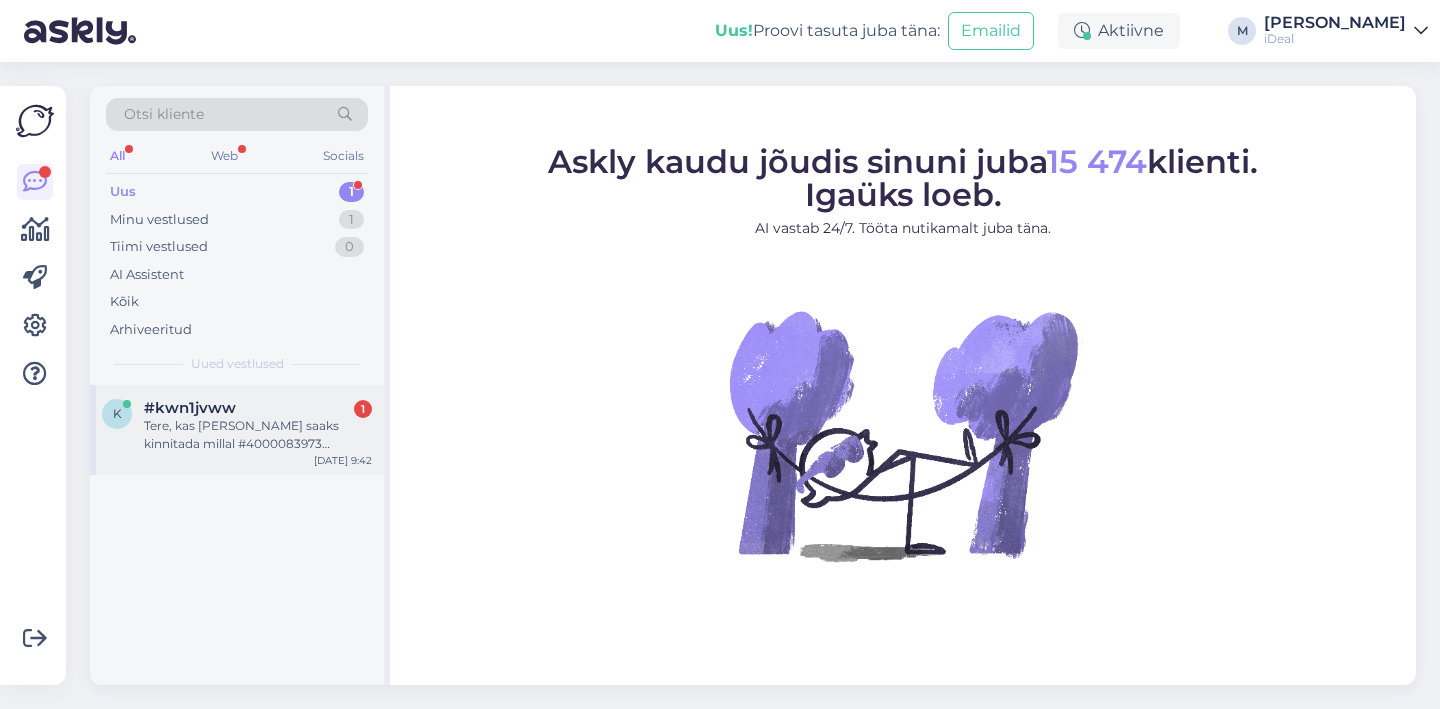click on "#kwn1jvww 1" at bounding box center [258, 408] 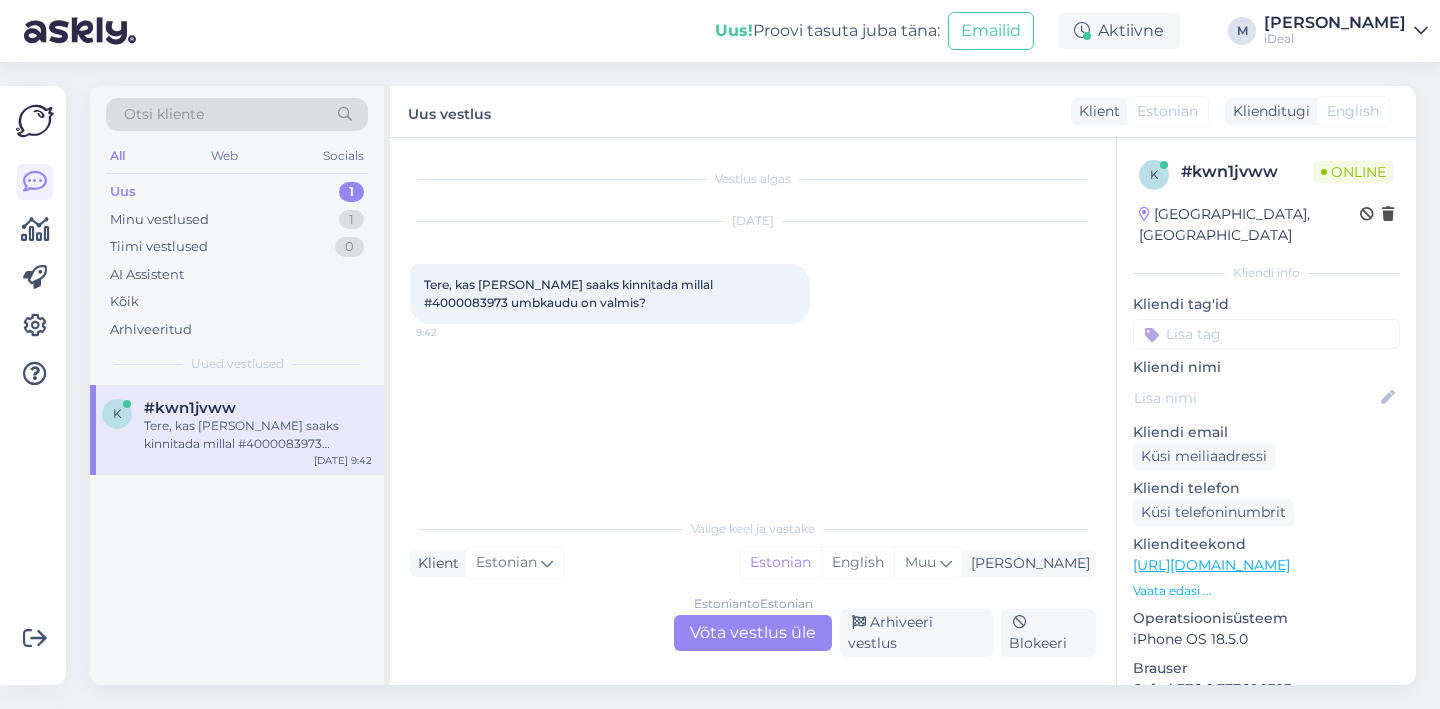 click on "Estonian  to  Estonian Võta vestlus üle" at bounding box center [753, 633] 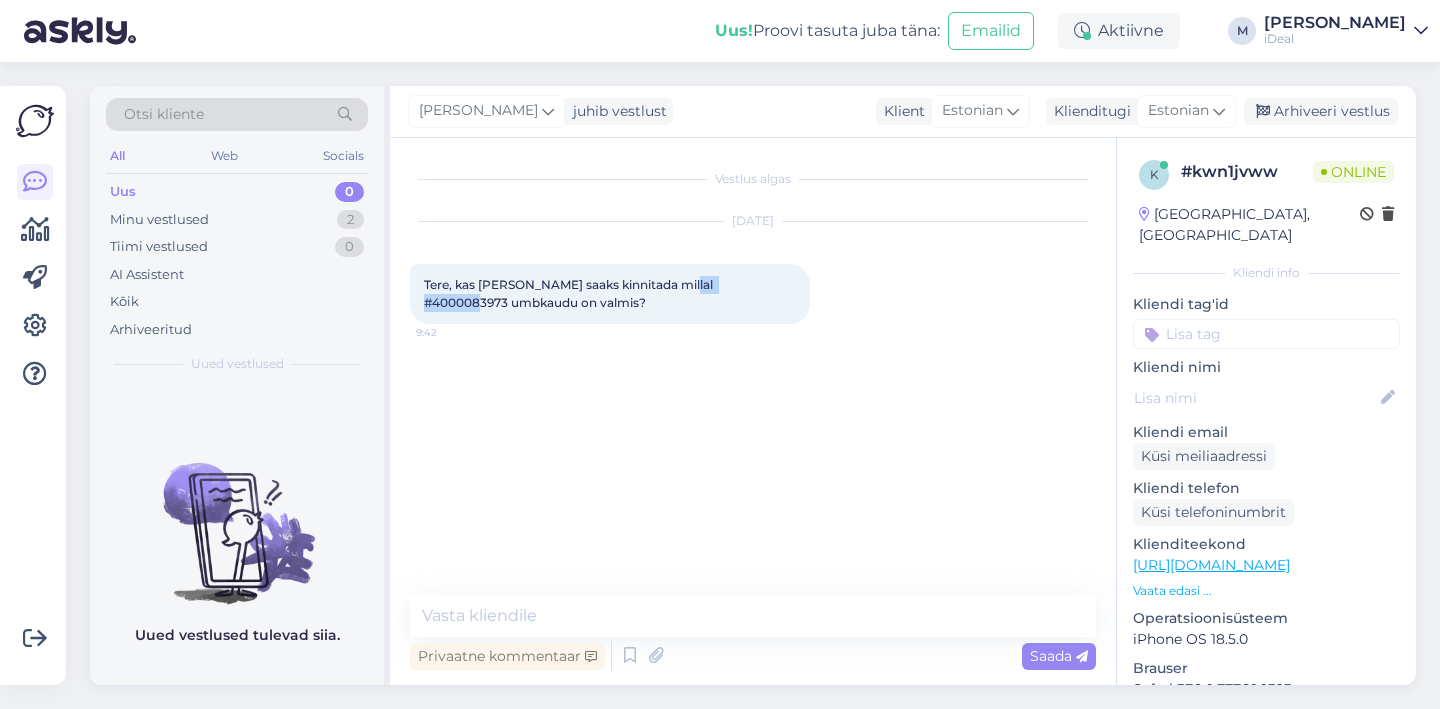 drag, startPoint x: 679, startPoint y: 288, endPoint x: 767, endPoint y: 288, distance: 88 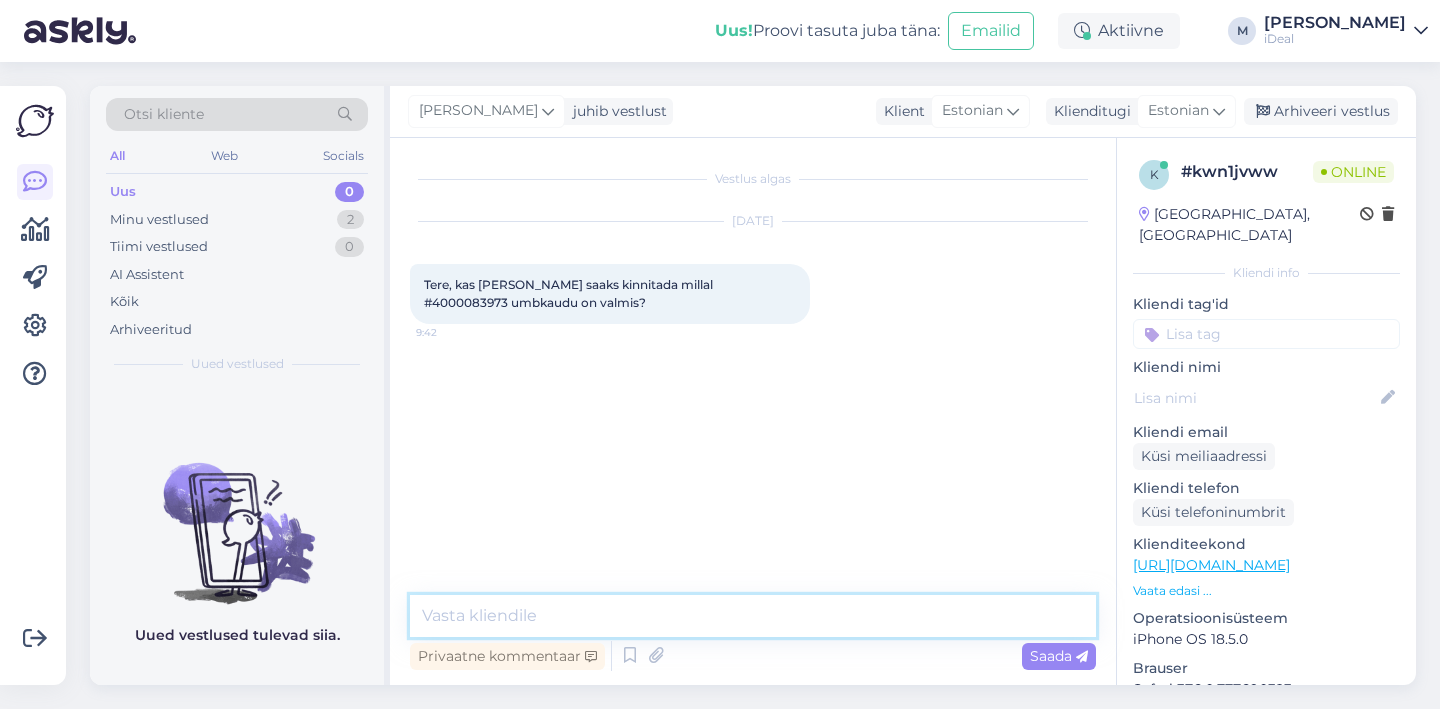 click at bounding box center [753, 616] 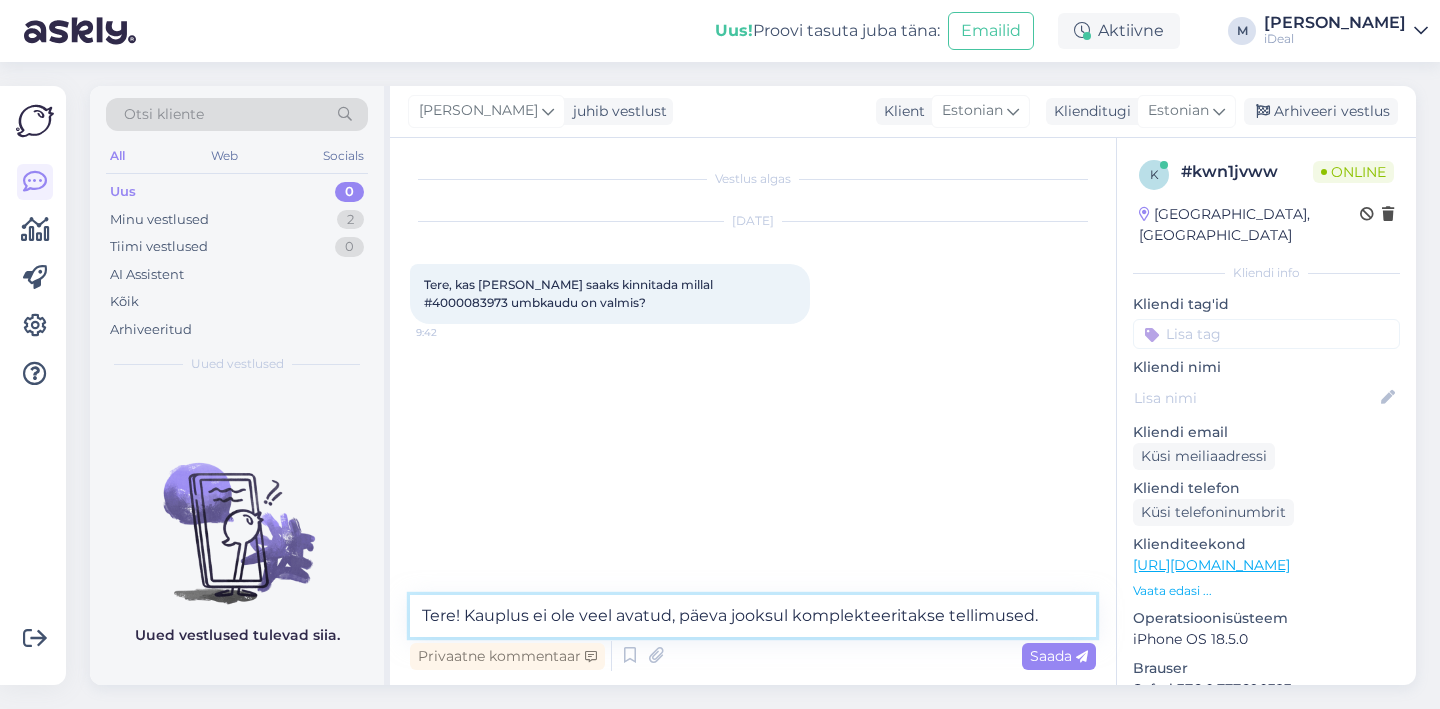 type on "Tere! Kauplus ei ole veel avatud, päeva jooksul komplekteeritakse tellimused." 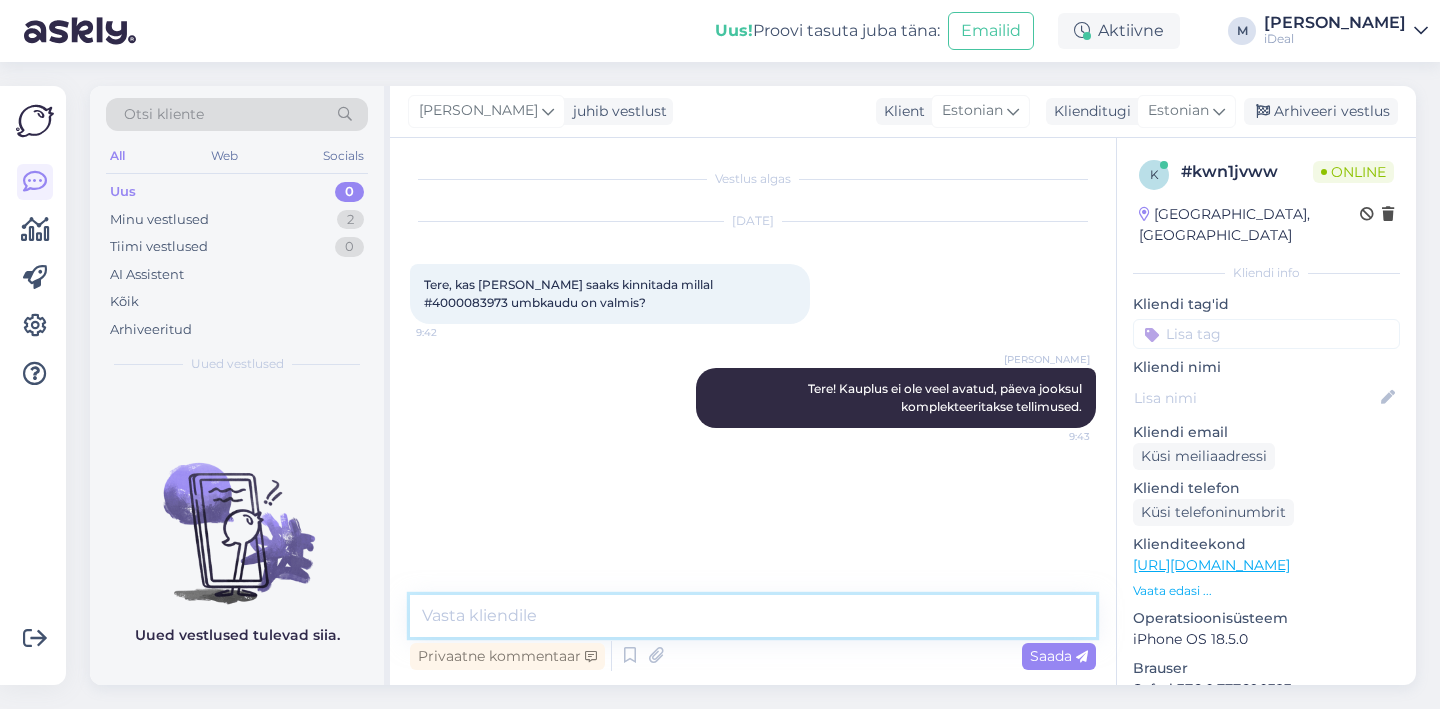 type 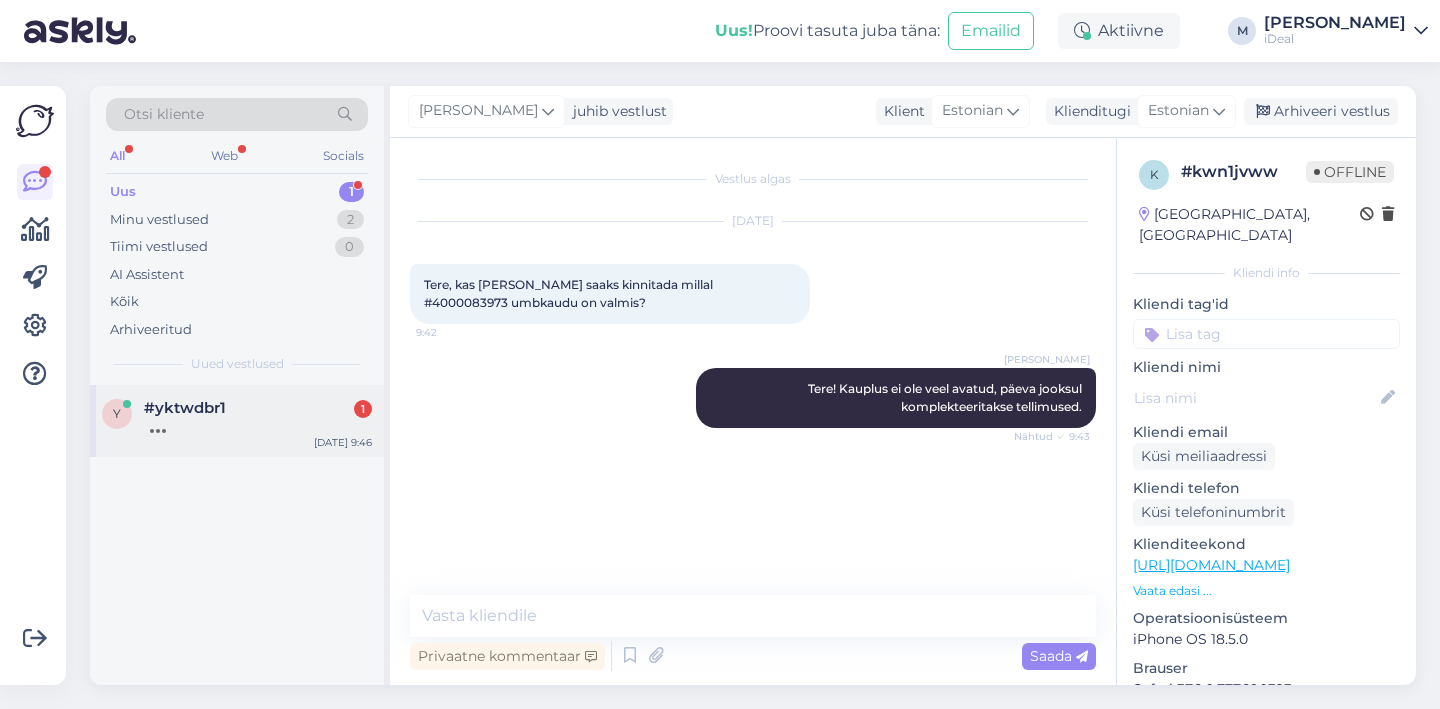 click on "#yktwdbr1" at bounding box center (185, 408) 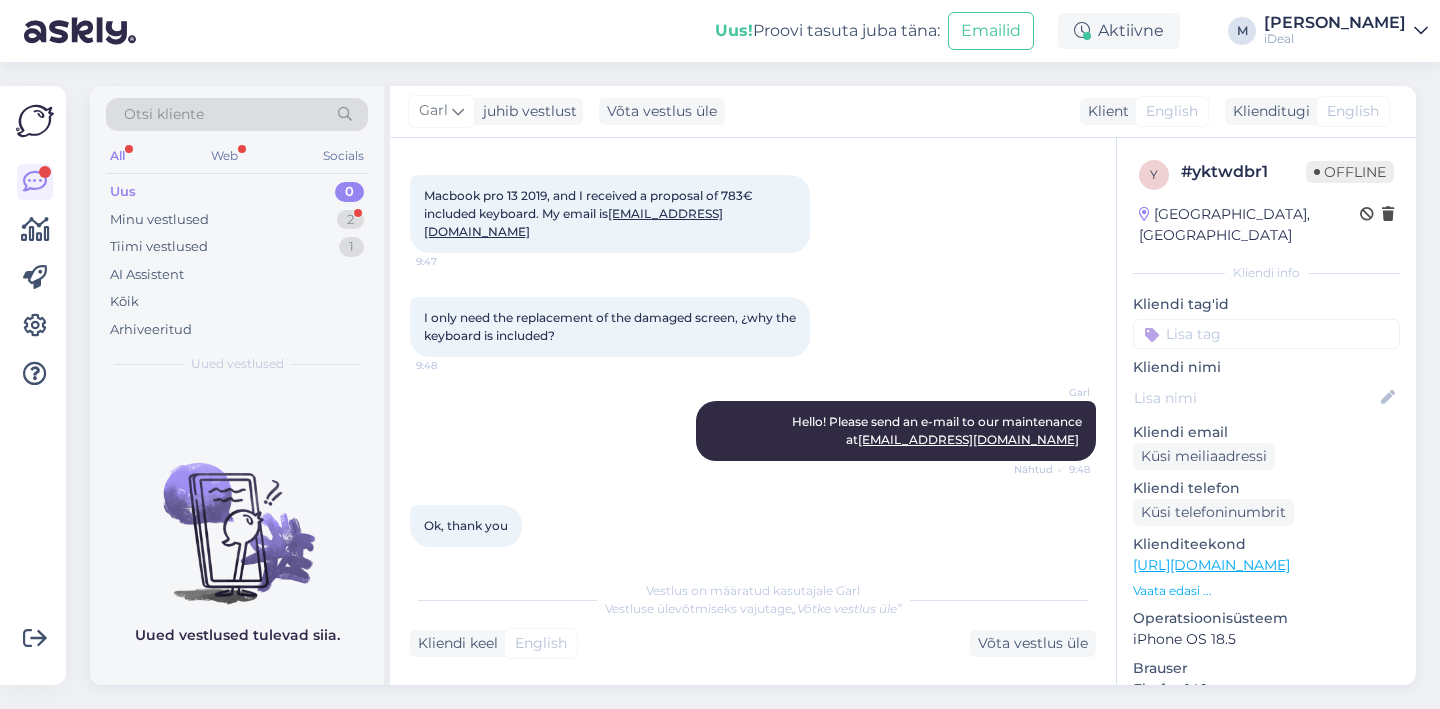 scroll, scrollTop: 368, scrollLeft: 0, axis: vertical 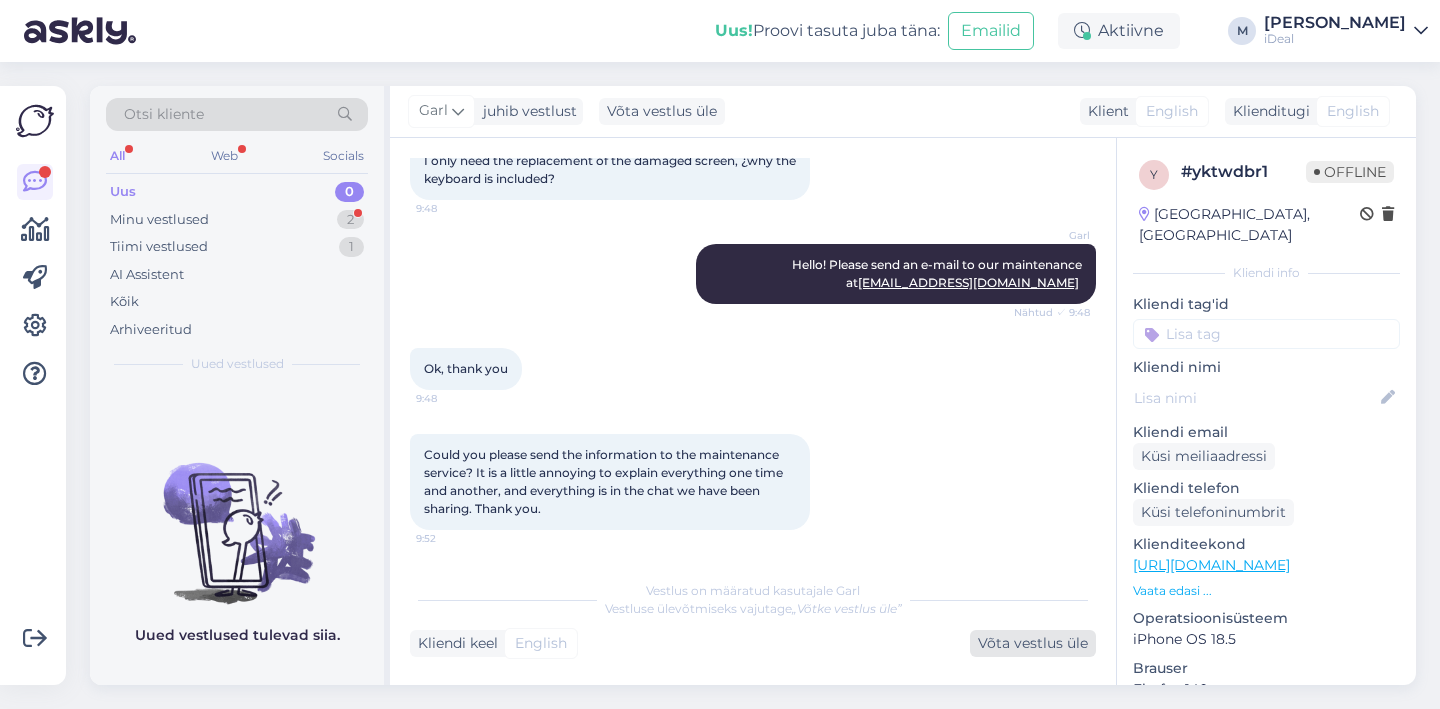click on "Võta vestlus üle" at bounding box center [1033, 643] 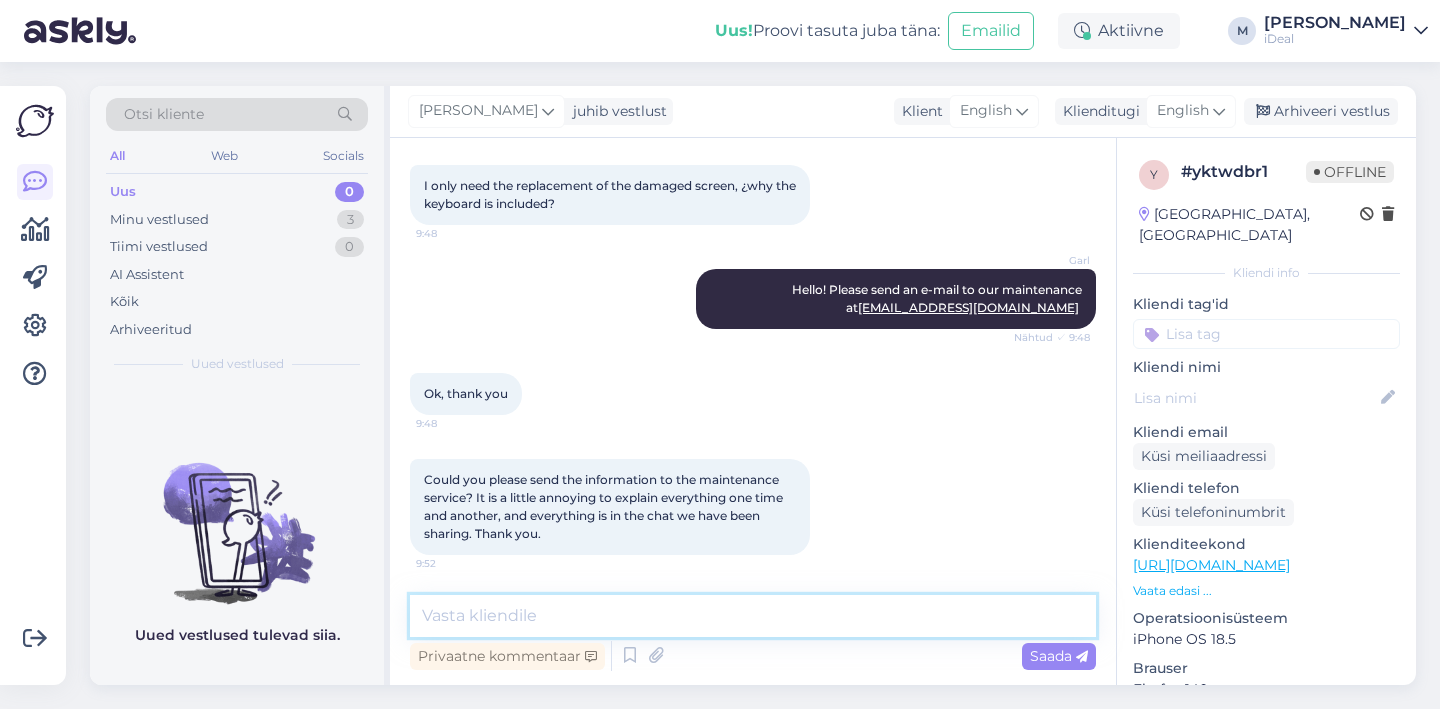 click at bounding box center [753, 616] 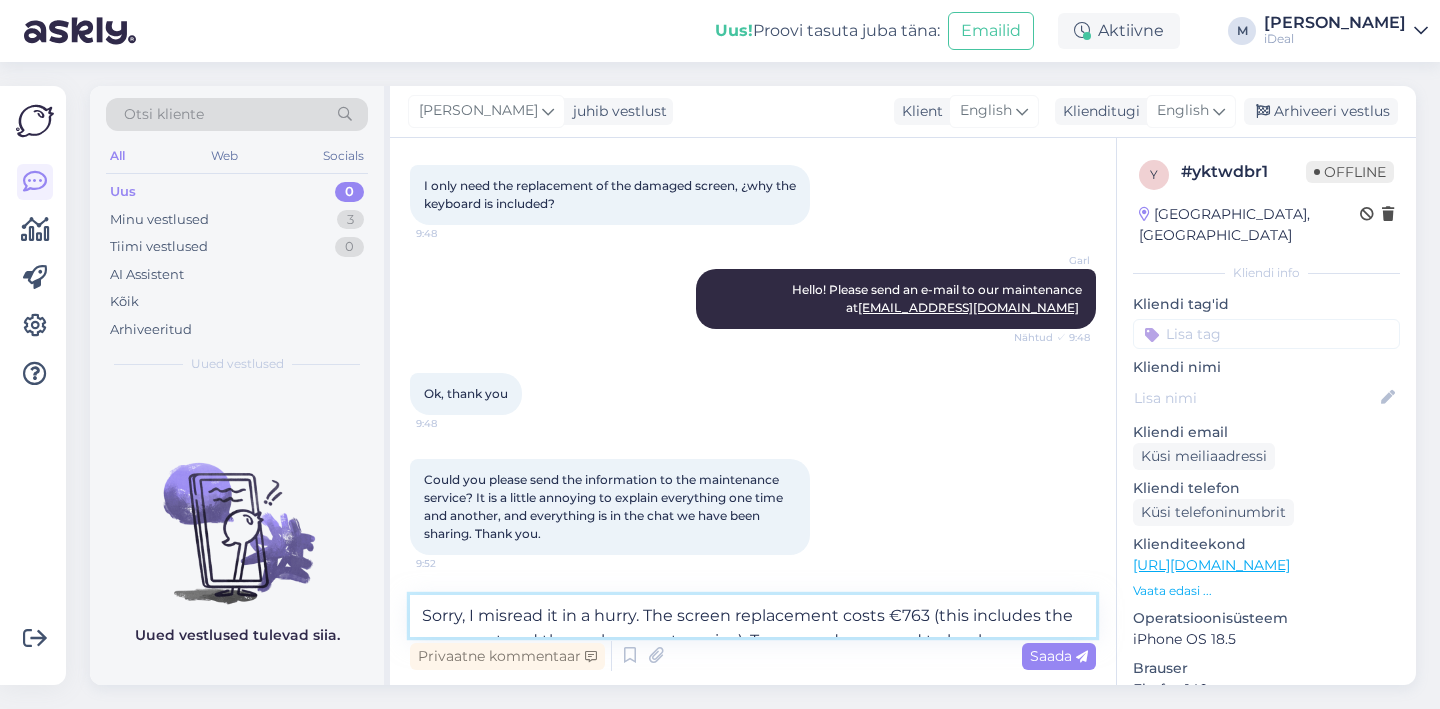 scroll, scrollTop: 368, scrollLeft: 0, axis: vertical 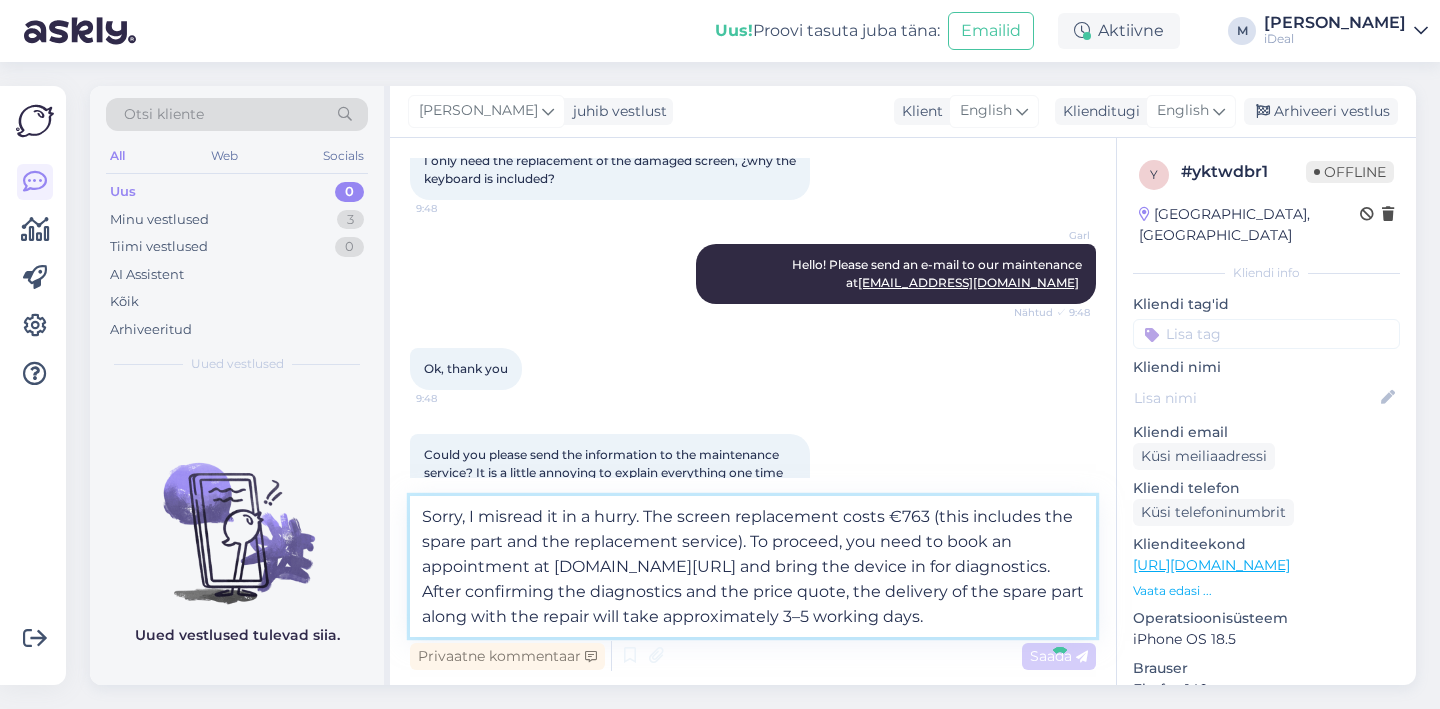 type 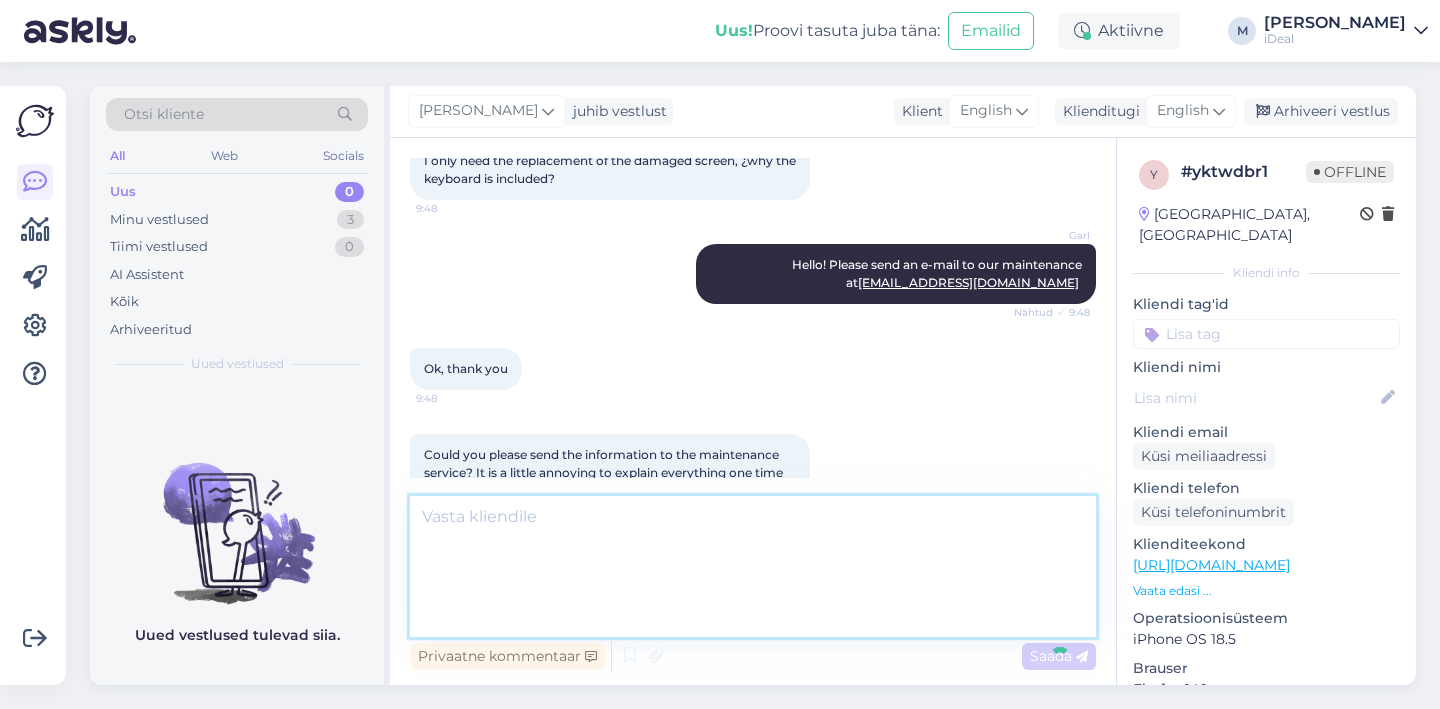scroll, scrollTop: 537, scrollLeft: 0, axis: vertical 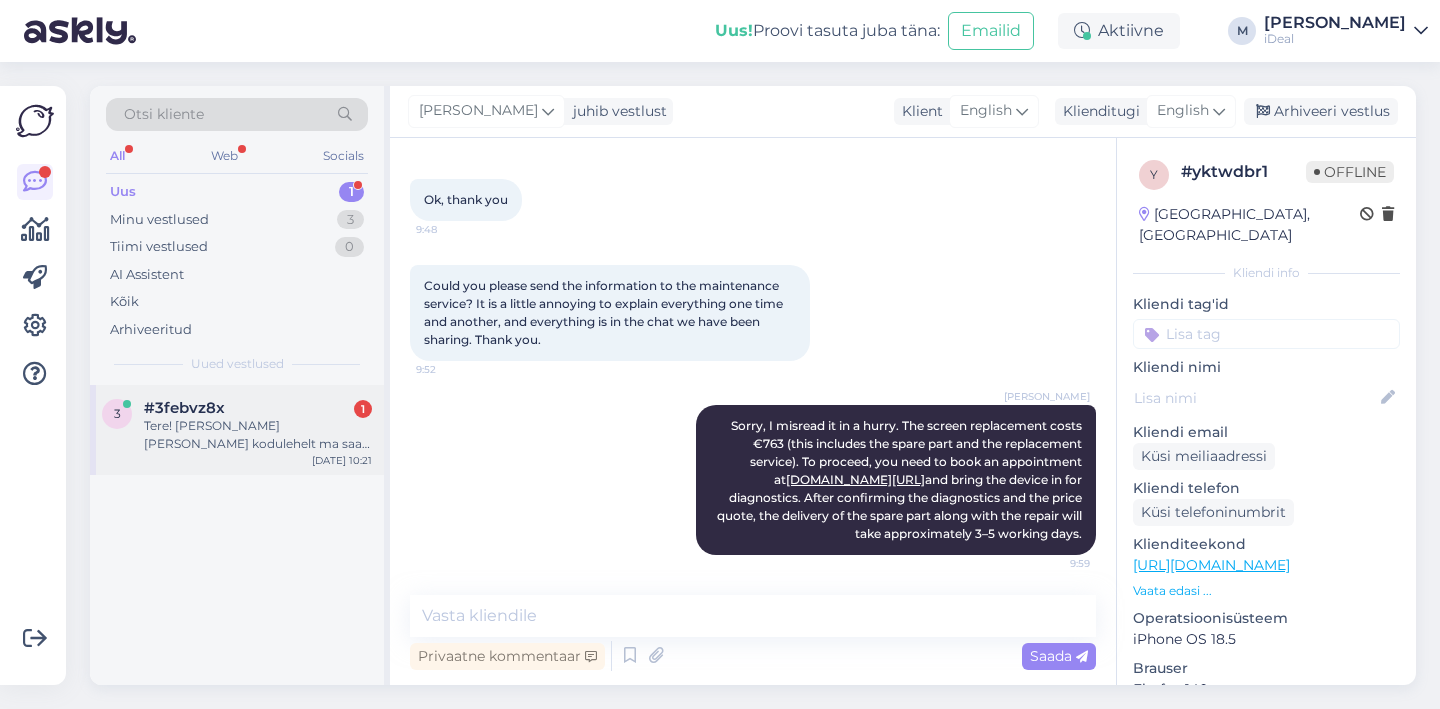 click on "#3febvz8x 1" at bounding box center (258, 408) 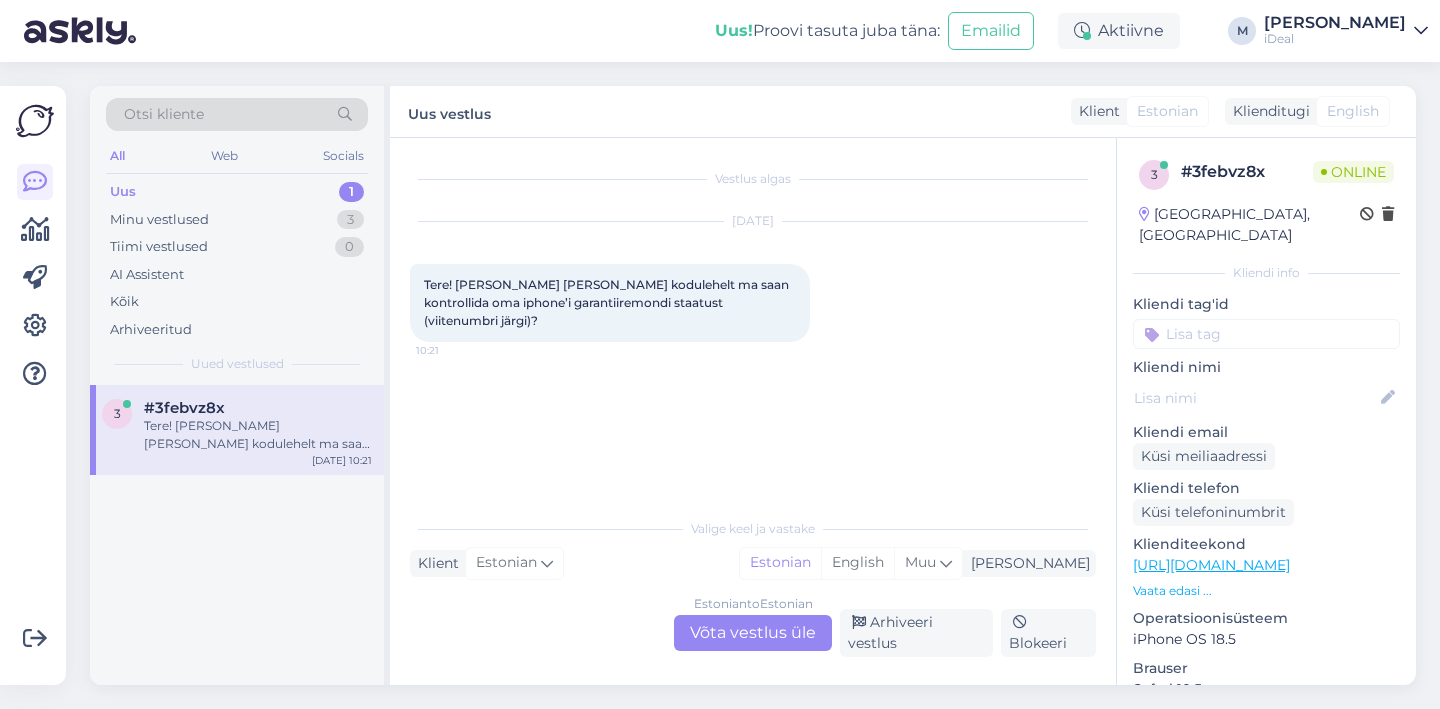 click on "Estonian  to  Estonian Võta vestlus üle" at bounding box center [753, 633] 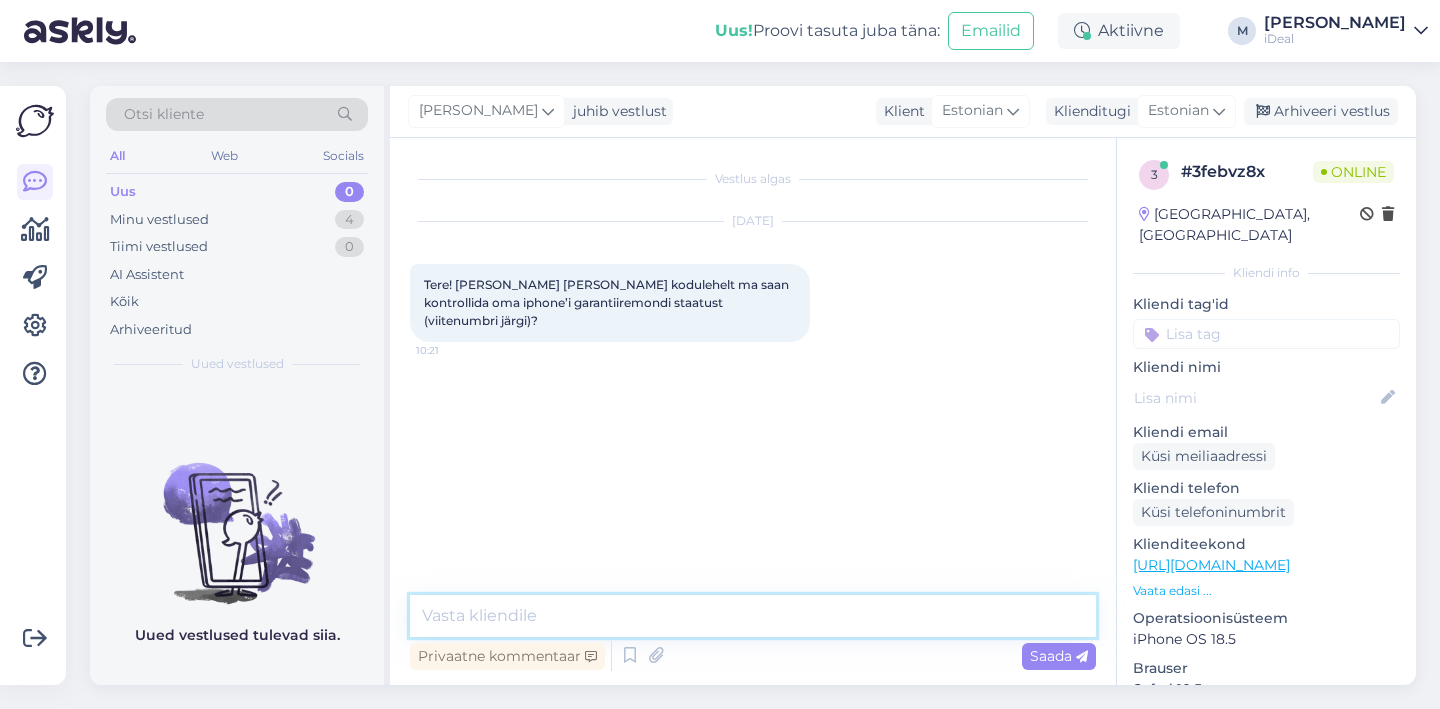 click at bounding box center (753, 616) 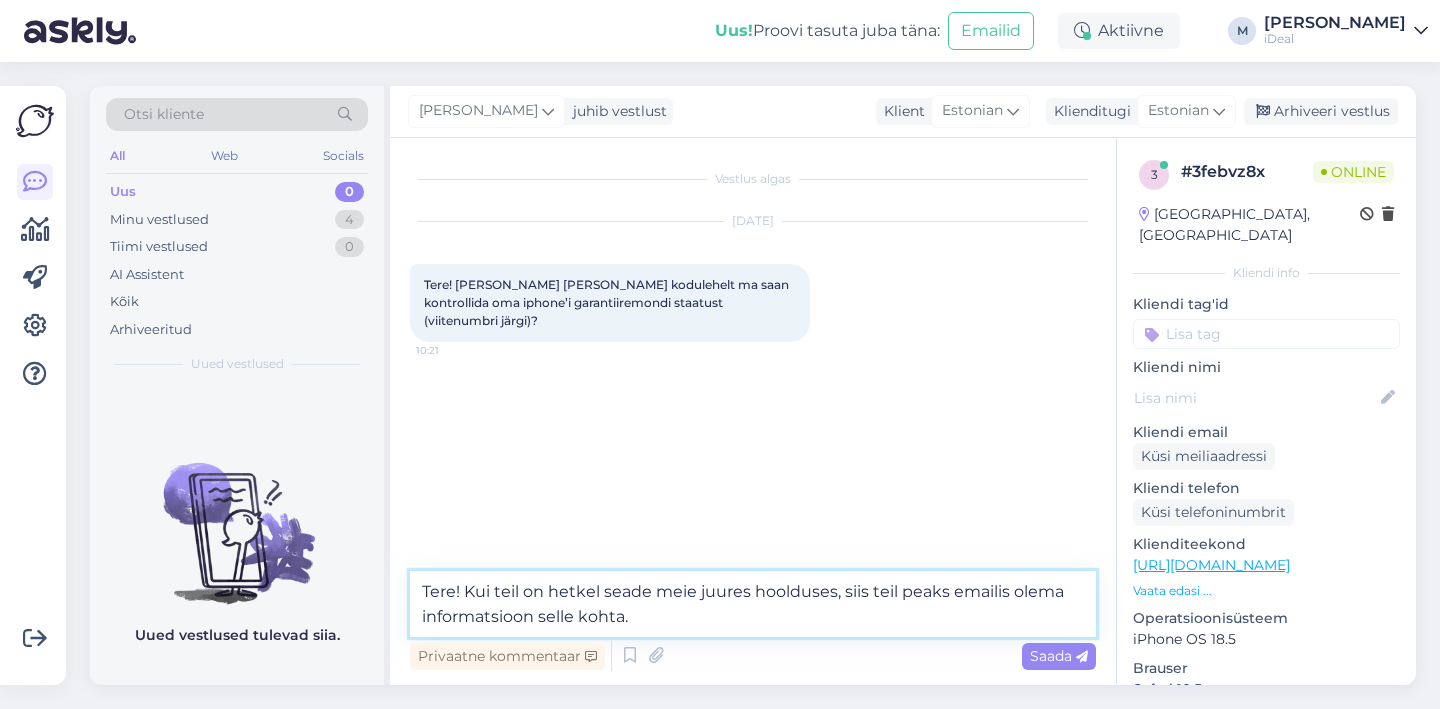 type on "Tere! Kui teil on hetkel seade meie juures hoolduses, siis teil peaks emailis olema informatsioon selle kohta." 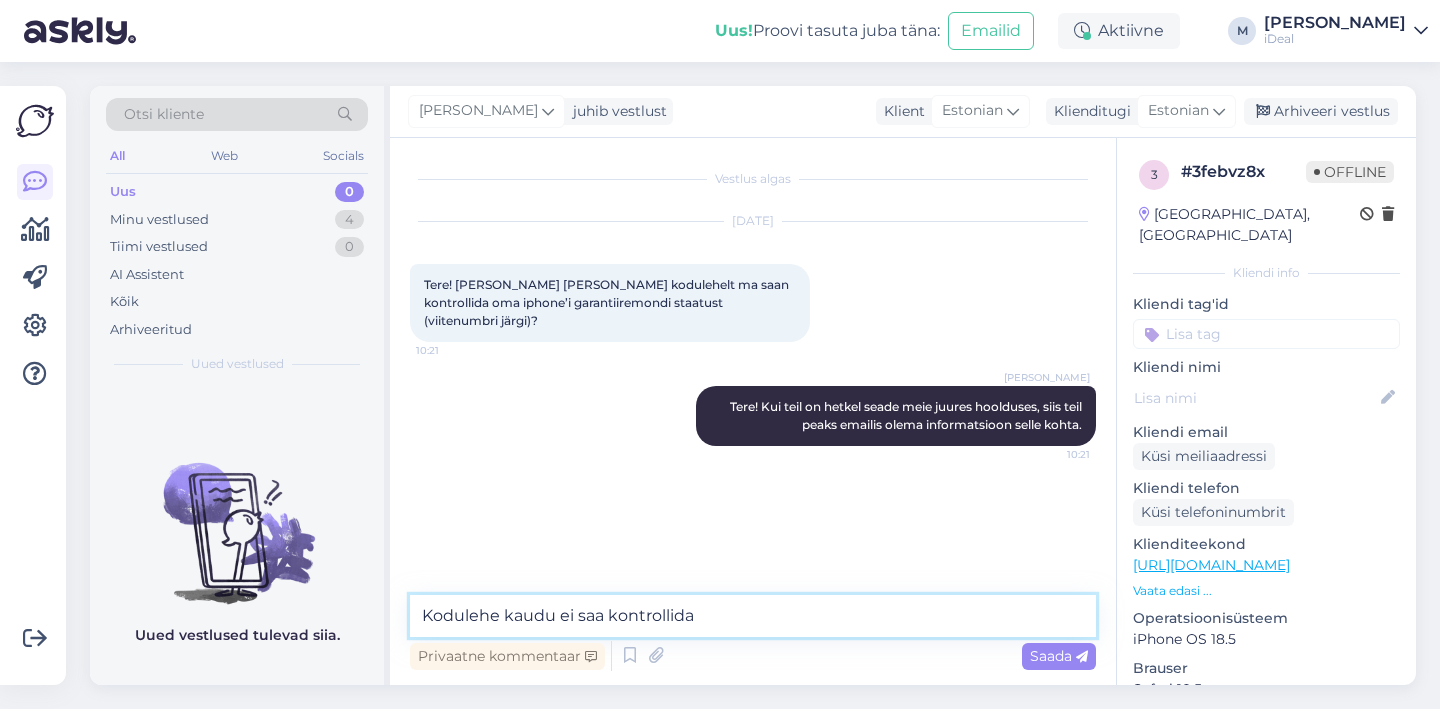 type on "Kodulehe kaudu ei saa kontrollida." 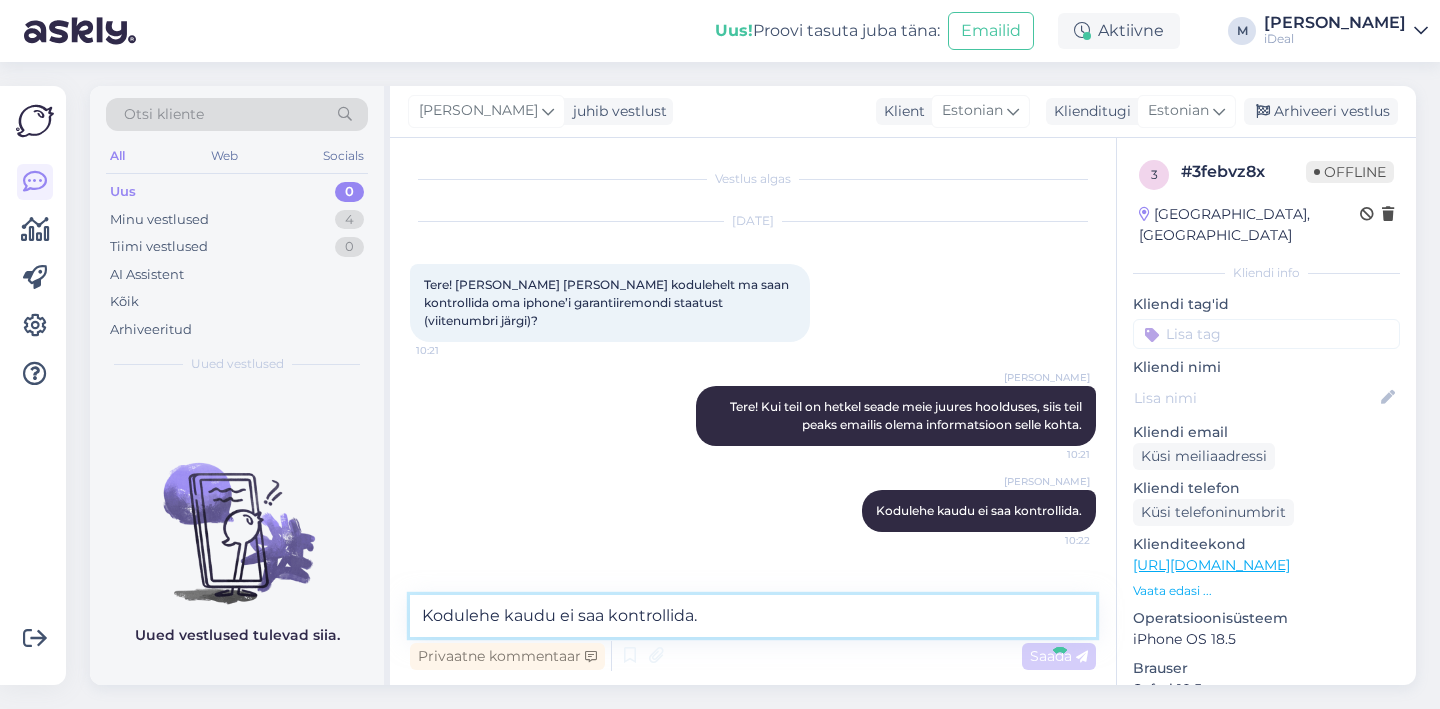 type 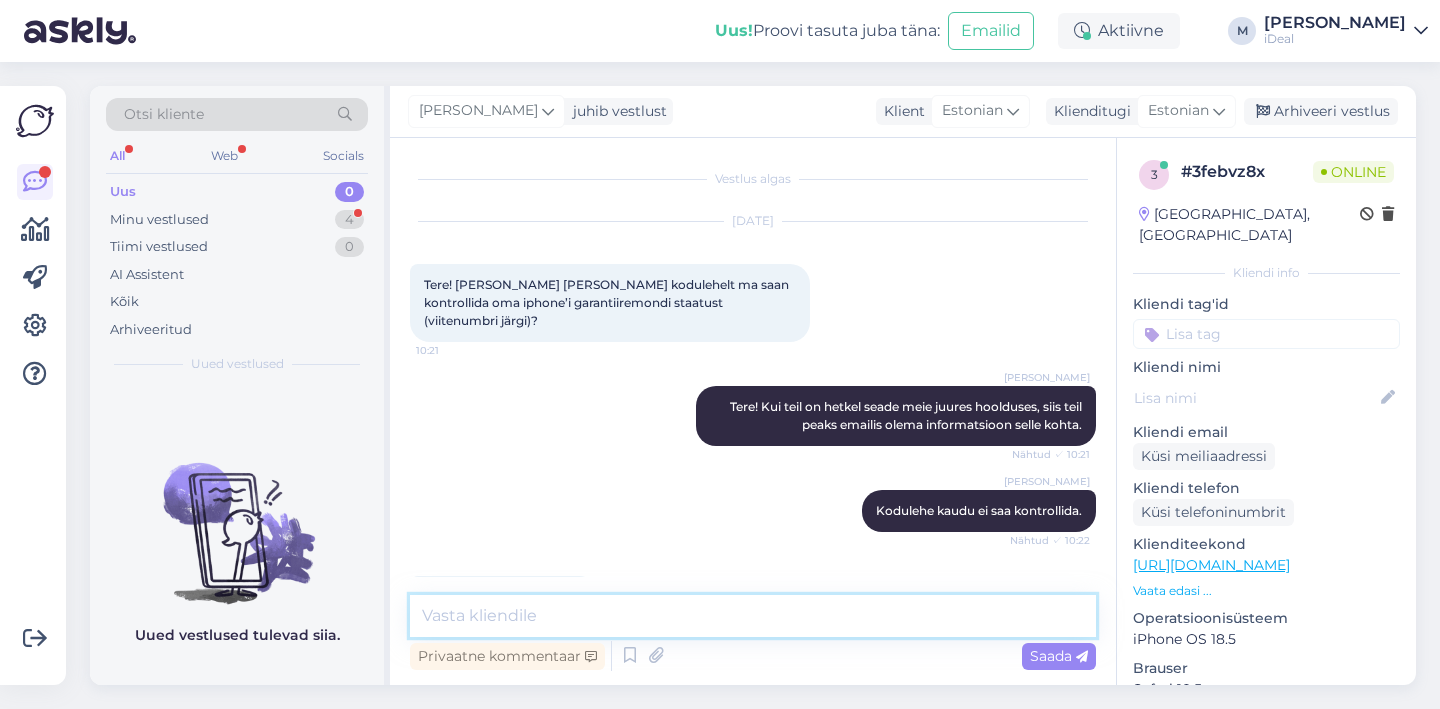 scroll, scrollTop: 45, scrollLeft: 0, axis: vertical 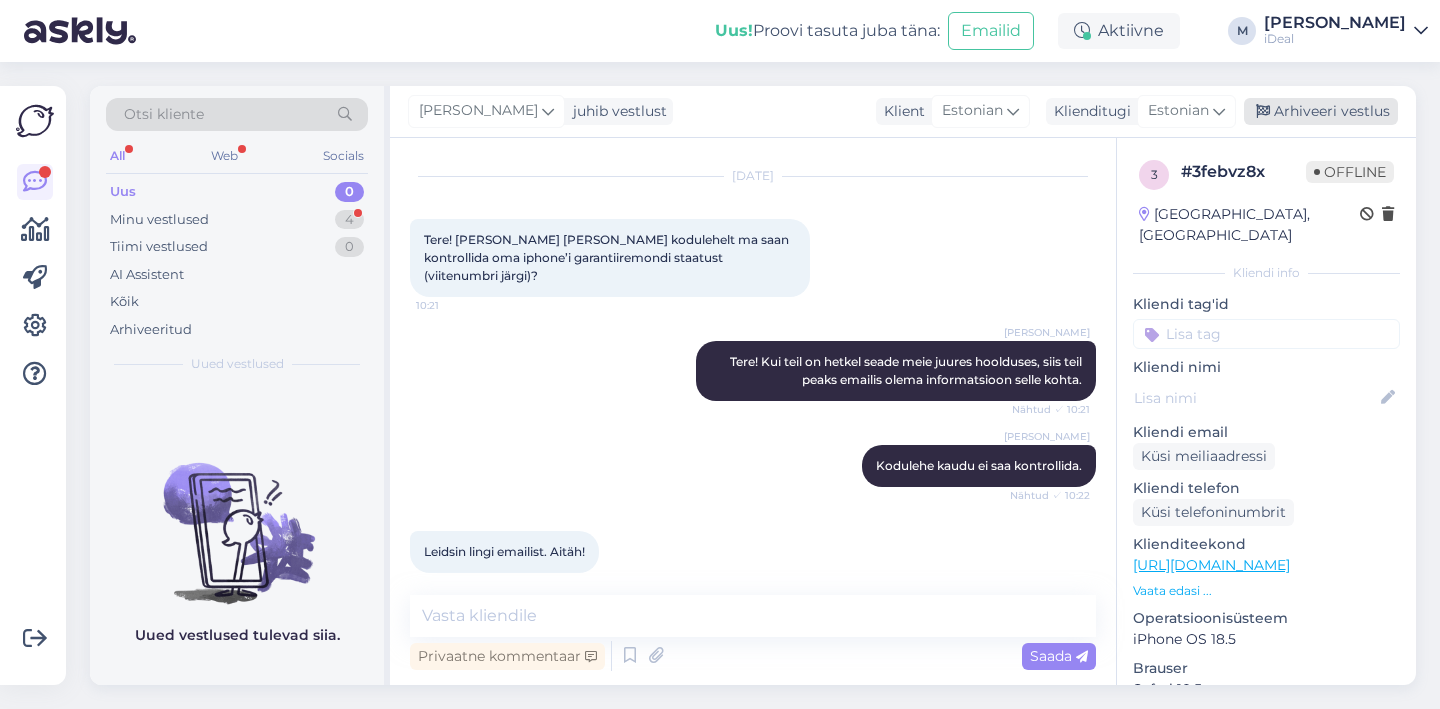 click on "Arhiveeri vestlus" at bounding box center (1321, 111) 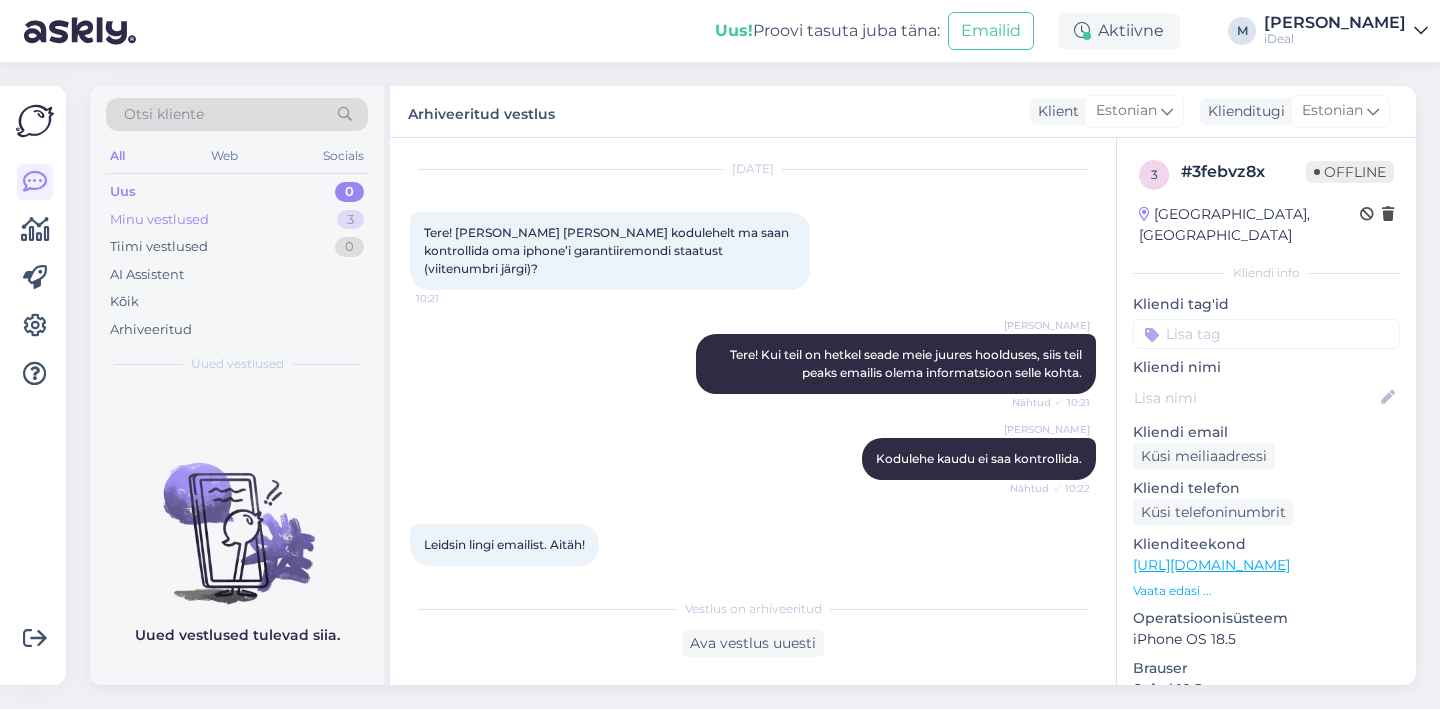 click on "Minu vestlused 3" at bounding box center (237, 220) 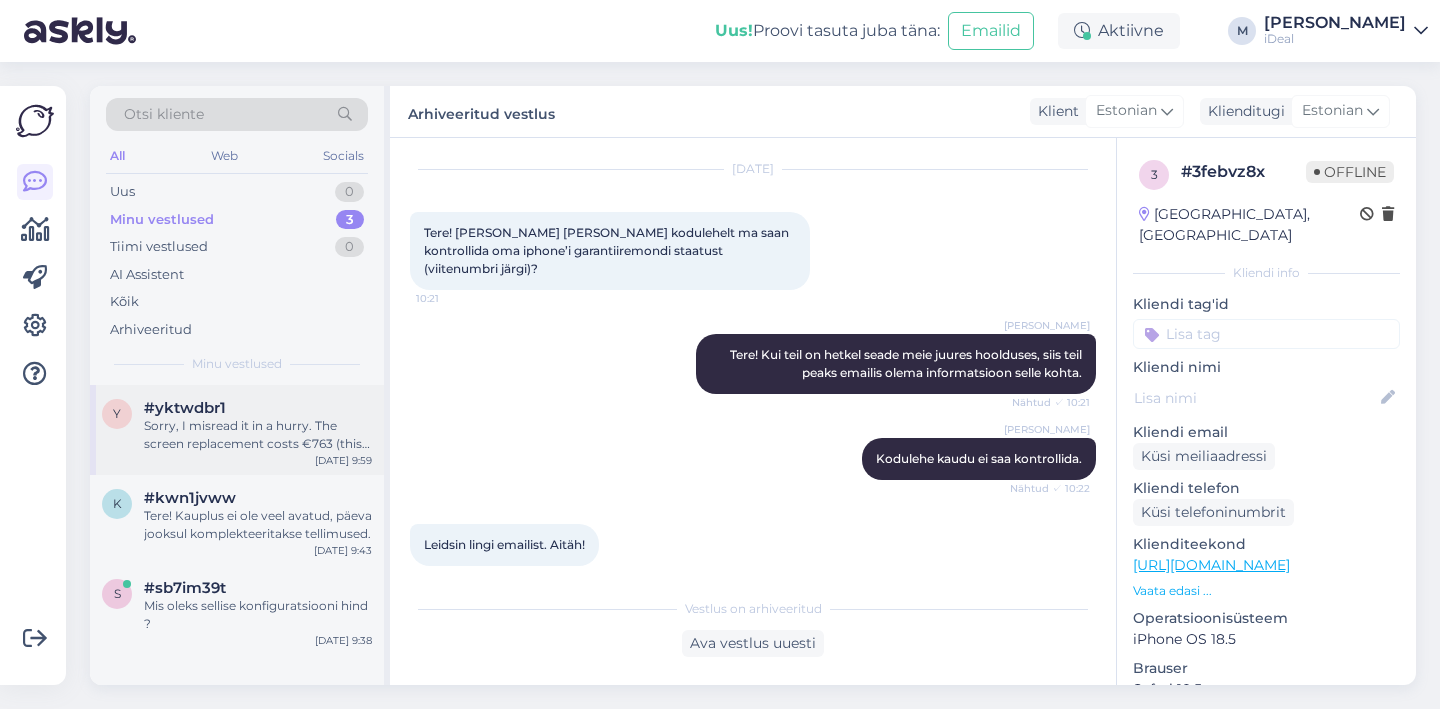 click on "y #yktwdbr1 Sorry, I misread it in a hurry. The screen replacement costs €763 (this includes the spare part and the replacement service). To proceed, you need to book an appointment at [DOMAIN_NAME][URL] and bring the device in for diagnostics. After confirming the diagnostics and the price quote, the delivery of the spare part along with the repair will take approximately 3–5 working days. [DATE] 9:59" at bounding box center (237, 430) 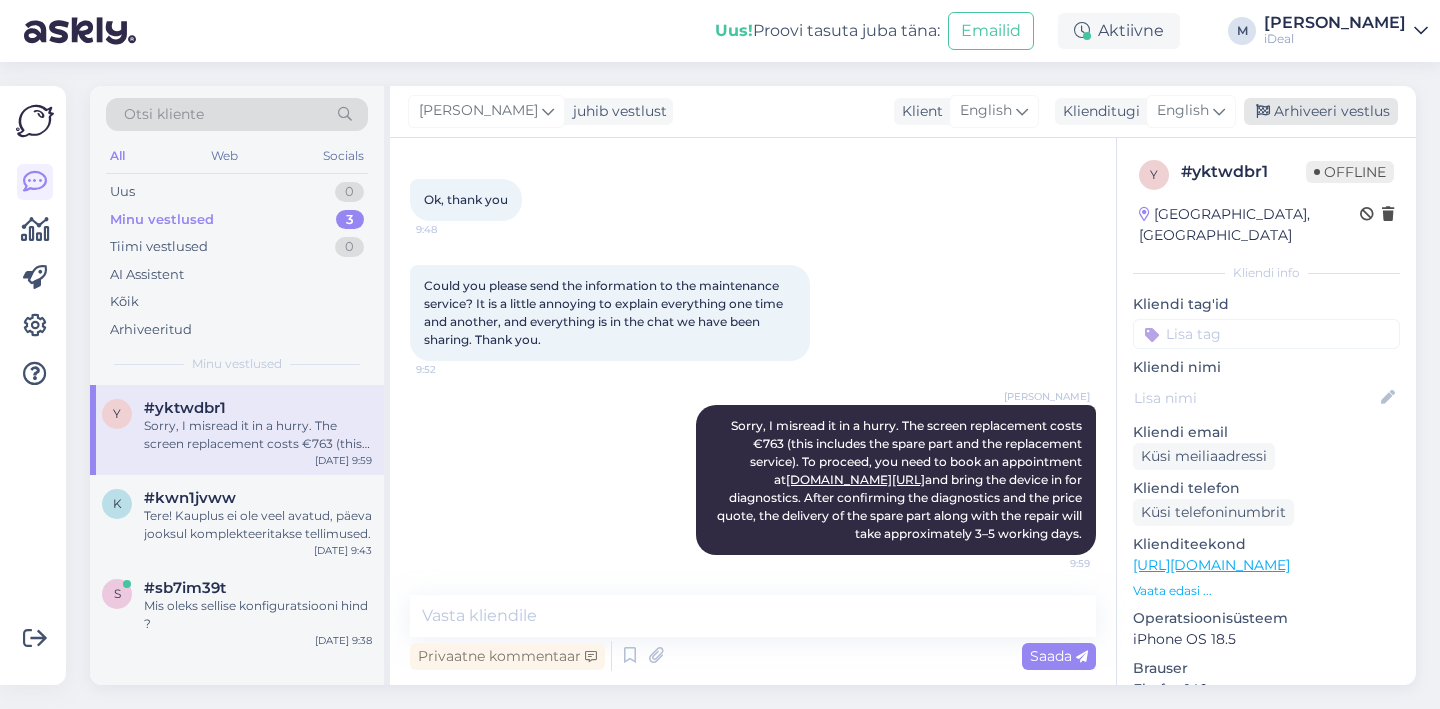 click on "Arhiveeri vestlus" at bounding box center [1321, 111] 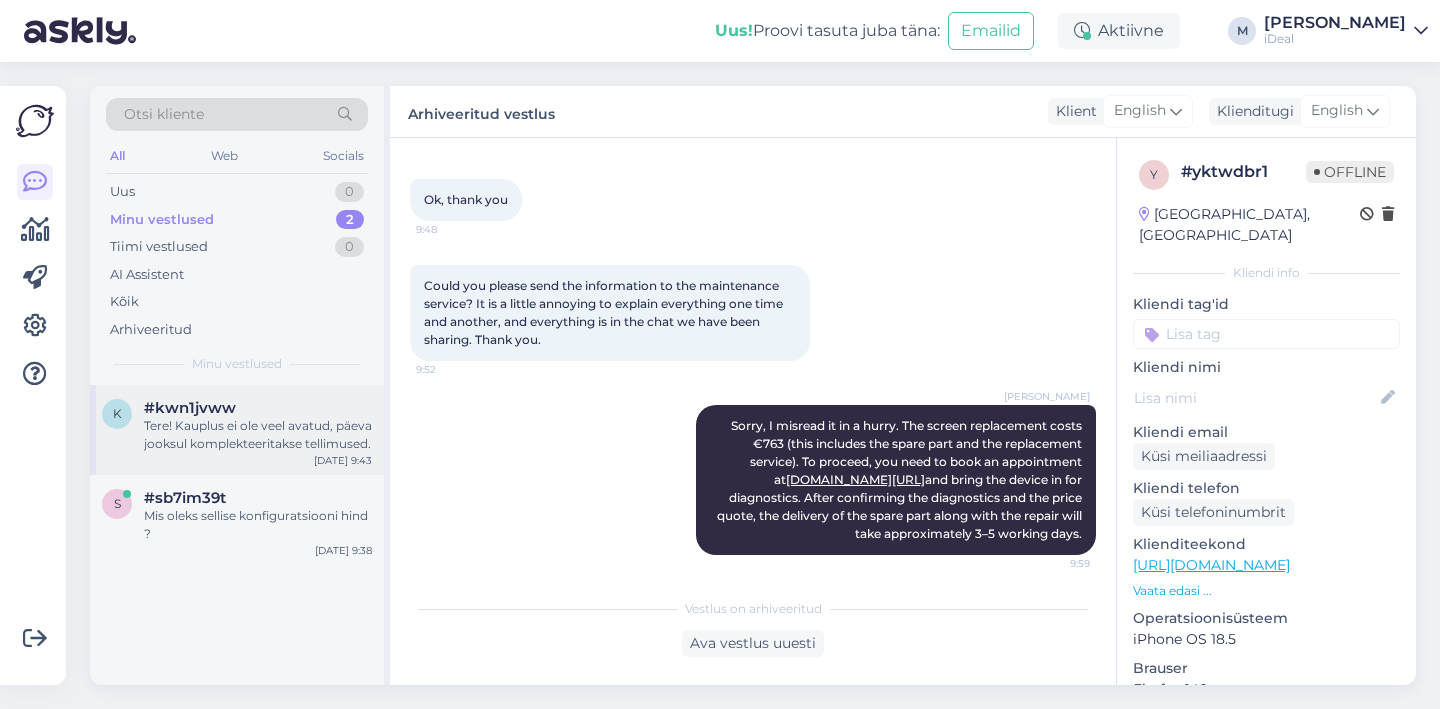 click on "Tere! Kauplus ei ole veel avatud, päeva jooksul komplekteeritakse tellimused." at bounding box center [258, 435] 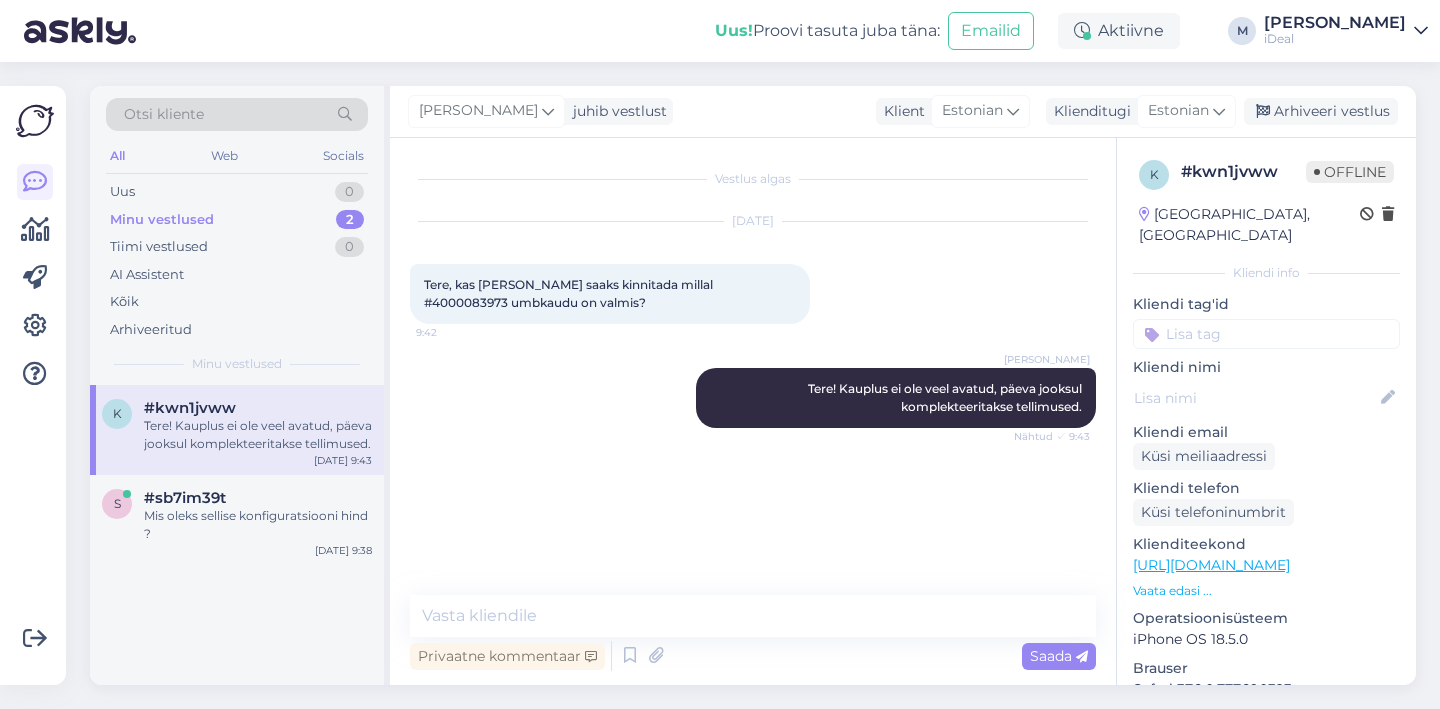 click on "[PERSON_NAME] vestlust Klient [DEMOGRAPHIC_DATA] Klienditugi [DEMOGRAPHIC_DATA] Arhiveeri vestlus" at bounding box center [903, 112] 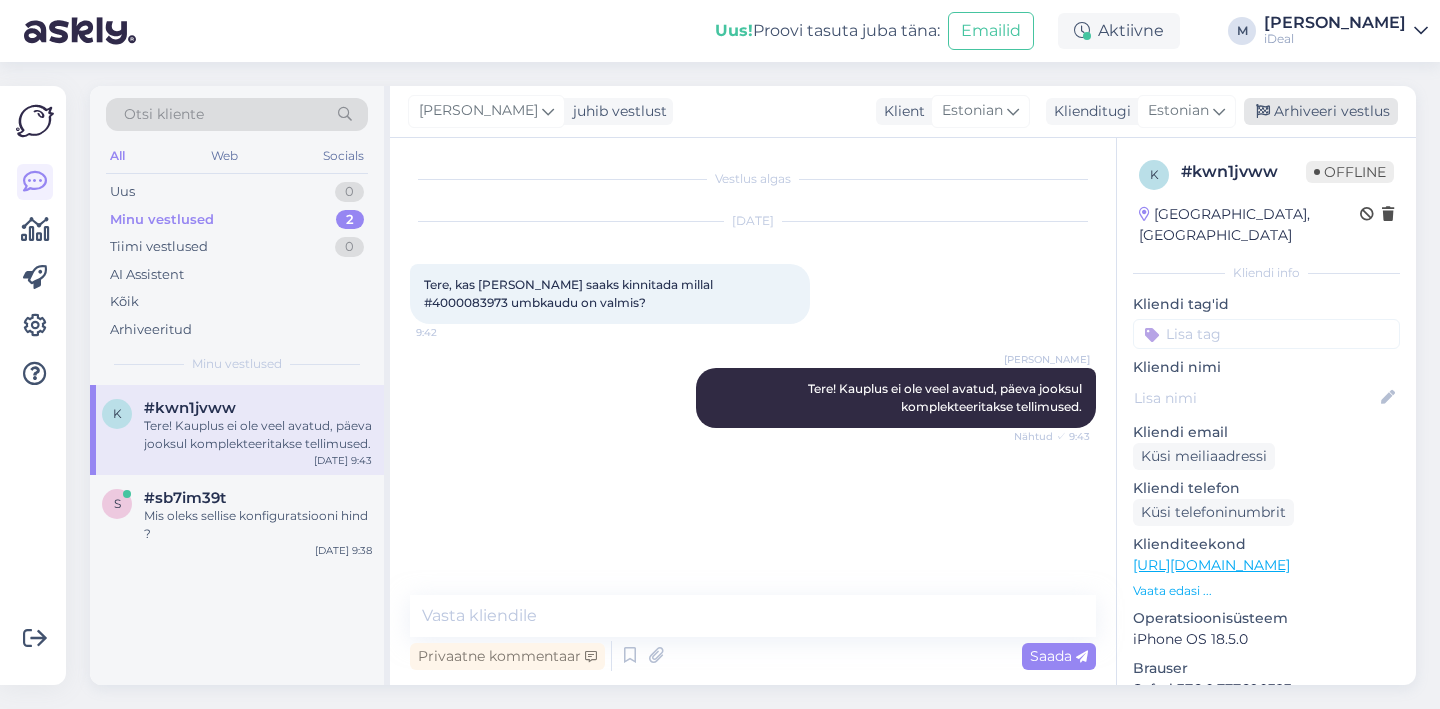 click on "Arhiveeri vestlus" at bounding box center (1321, 111) 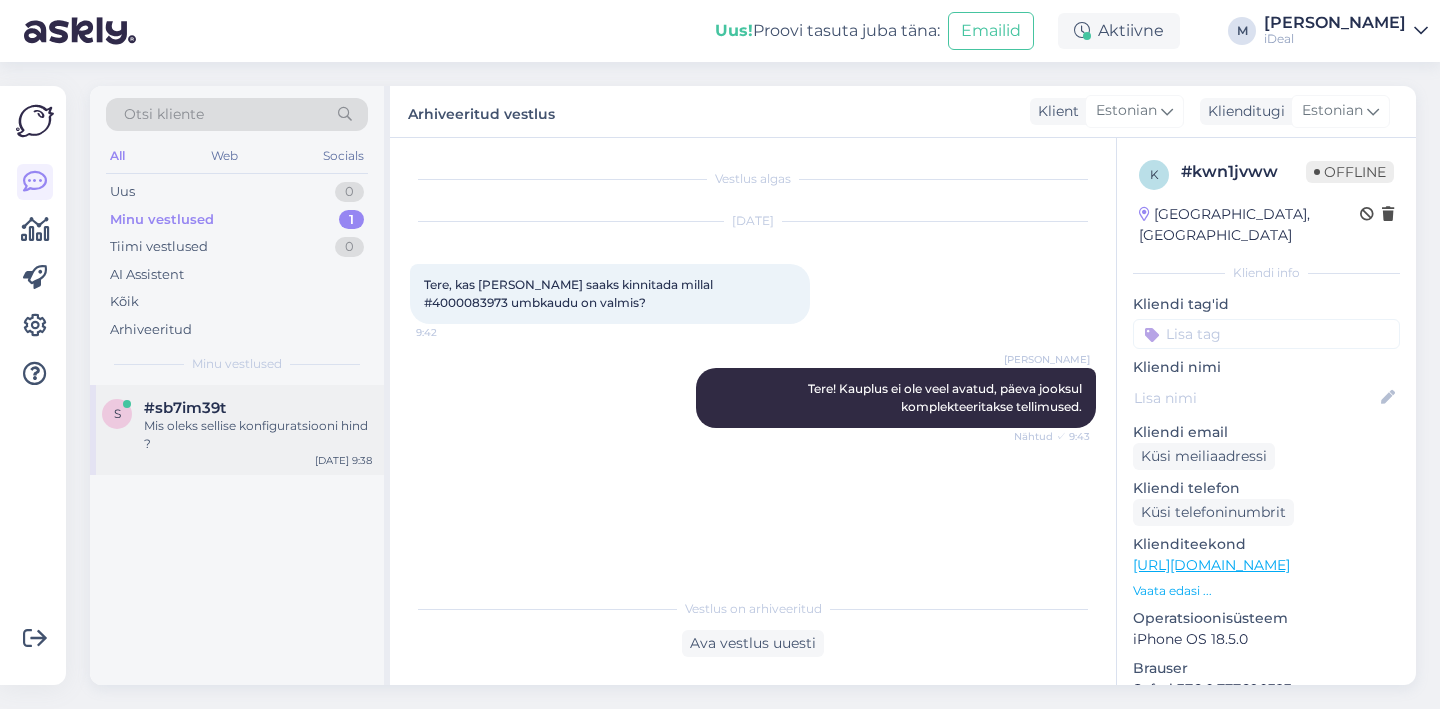 click on "Mis oleks sellise konfiguratsiooni hind ?" at bounding box center (258, 435) 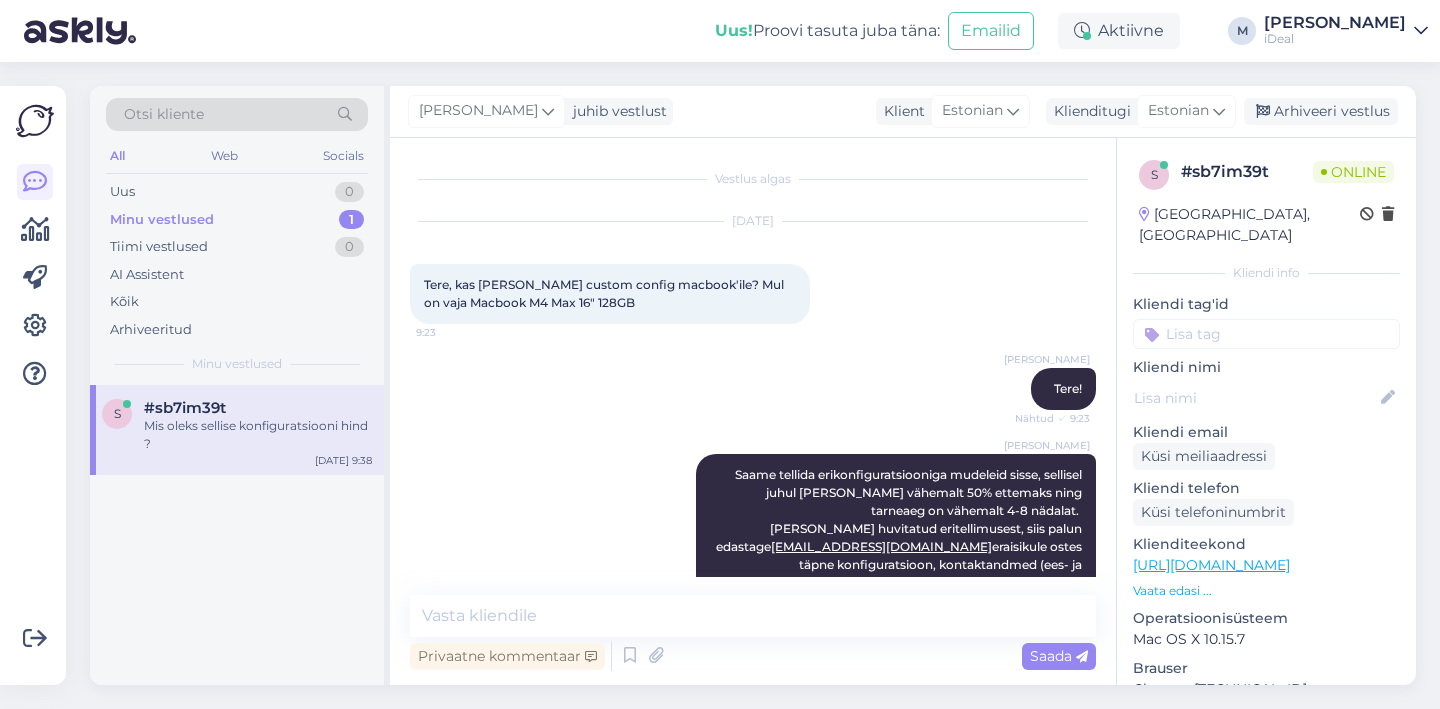 scroll, scrollTop: 171, scrollLeft: 0, axis: vertical 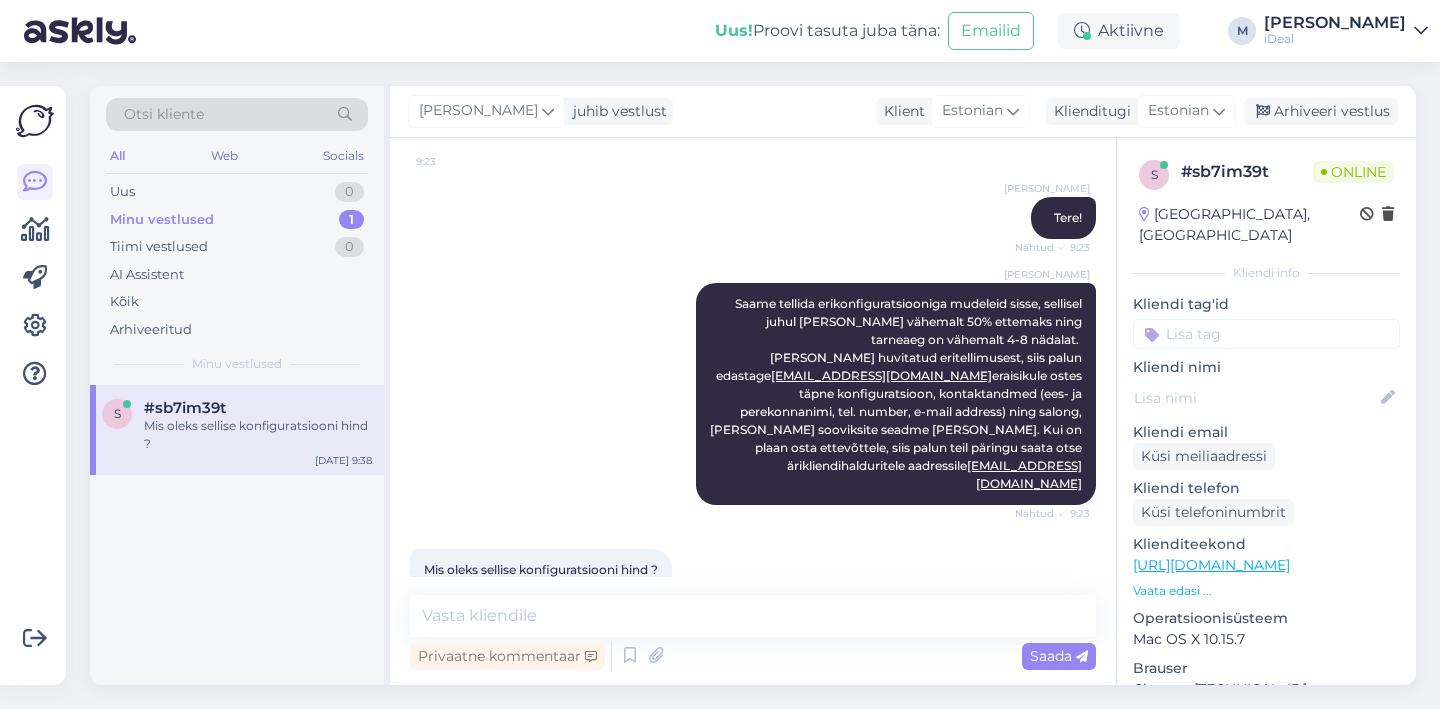 click on "Privaatne kommentaar Saada" at bounding box center [753, 656] 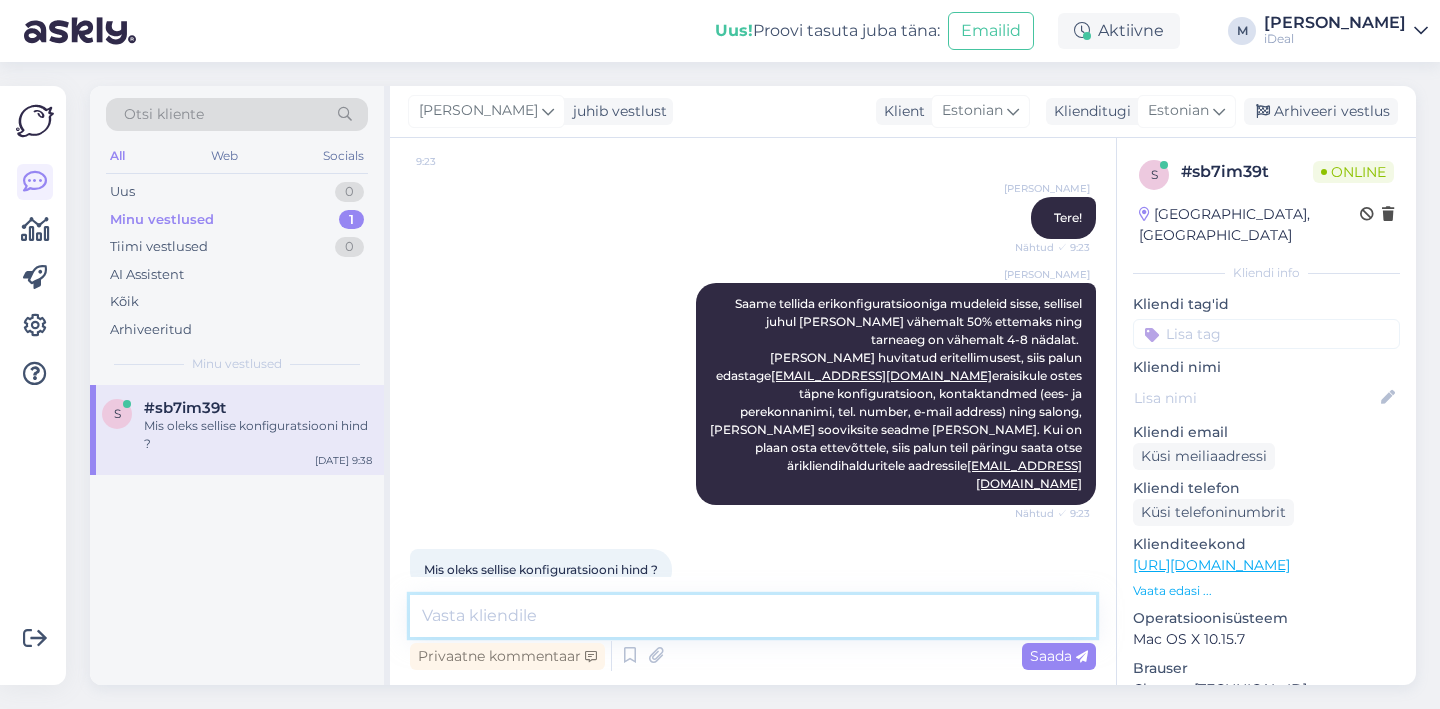 click at bounding box center [753, 616] 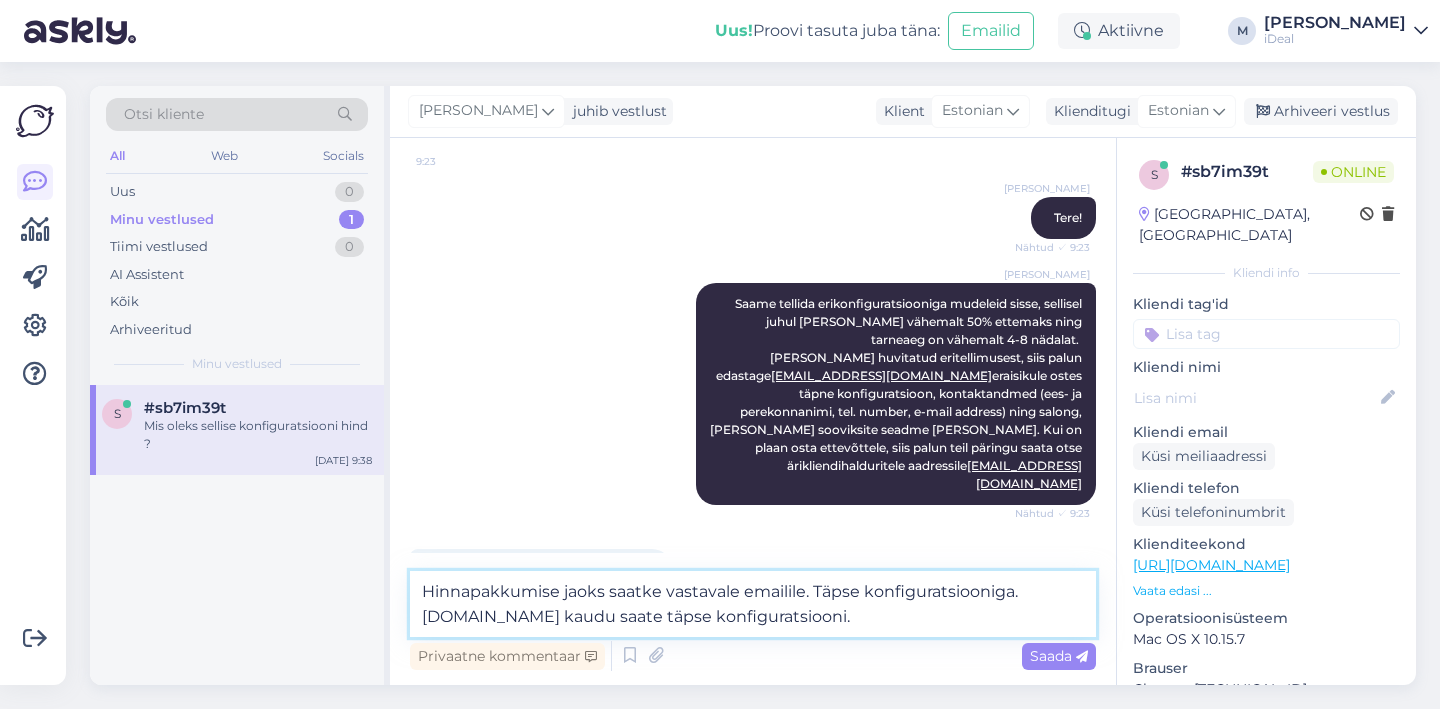type on "Hinnapakkumise jaoks saatke vastavale emailile. Täpse konfiguratsiooniga. [DOMAIN_NAME] kaudu saate täpse konfiguratsiooni." 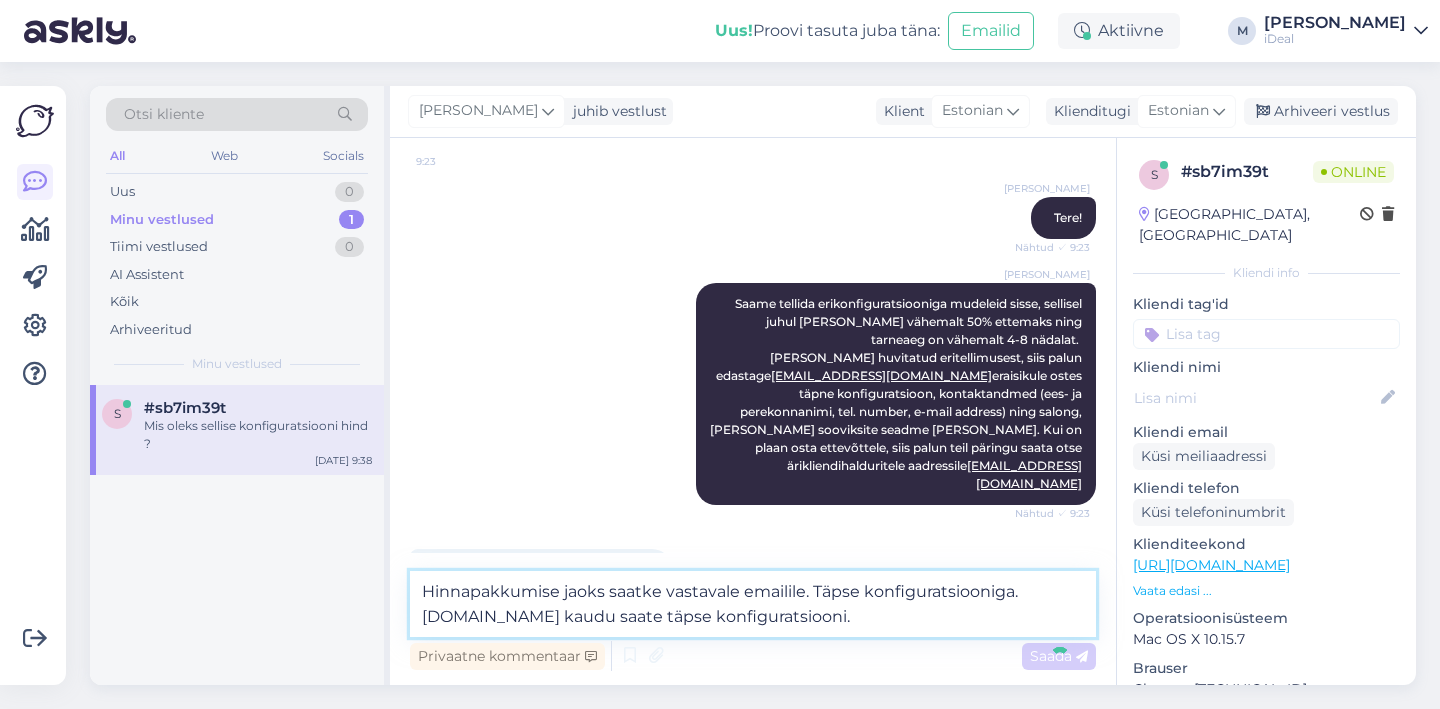 type 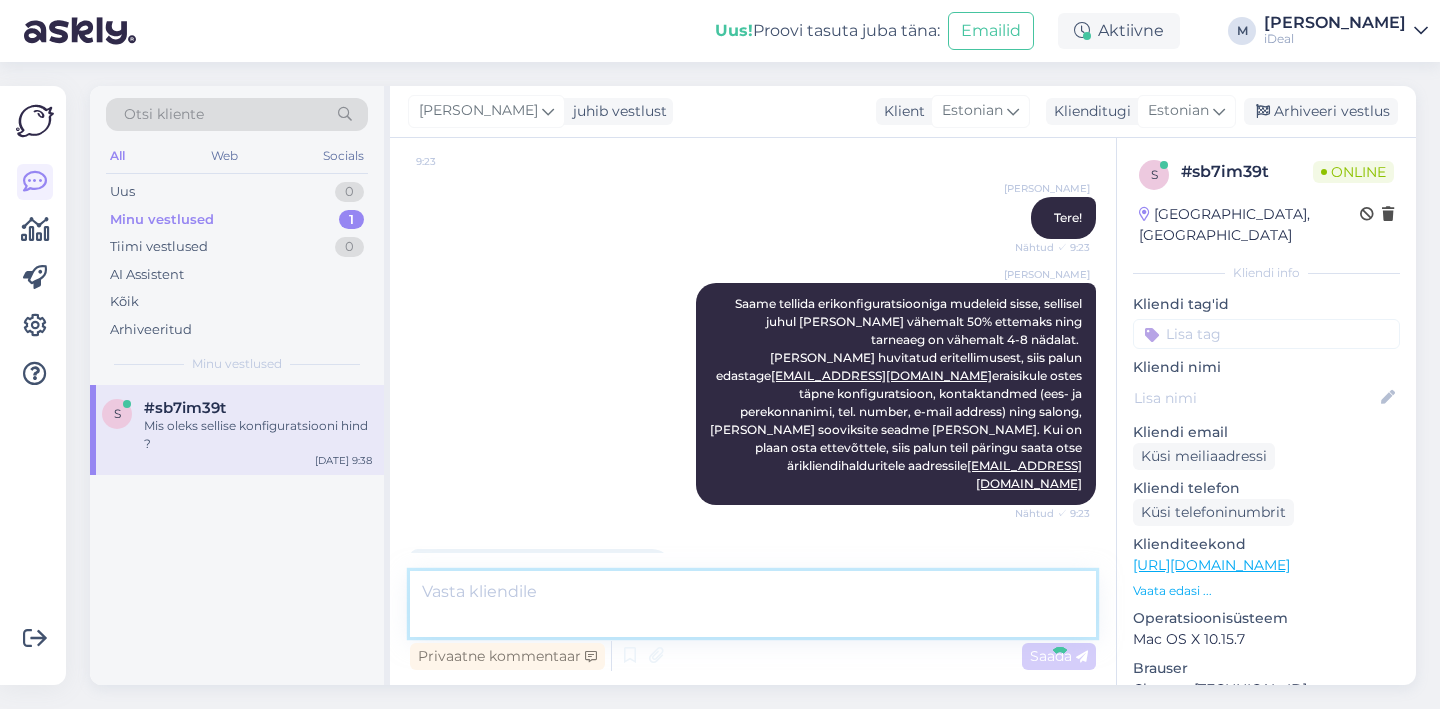 scroll, scrollTop: 293, scrollLeft: 0, axis: vertical 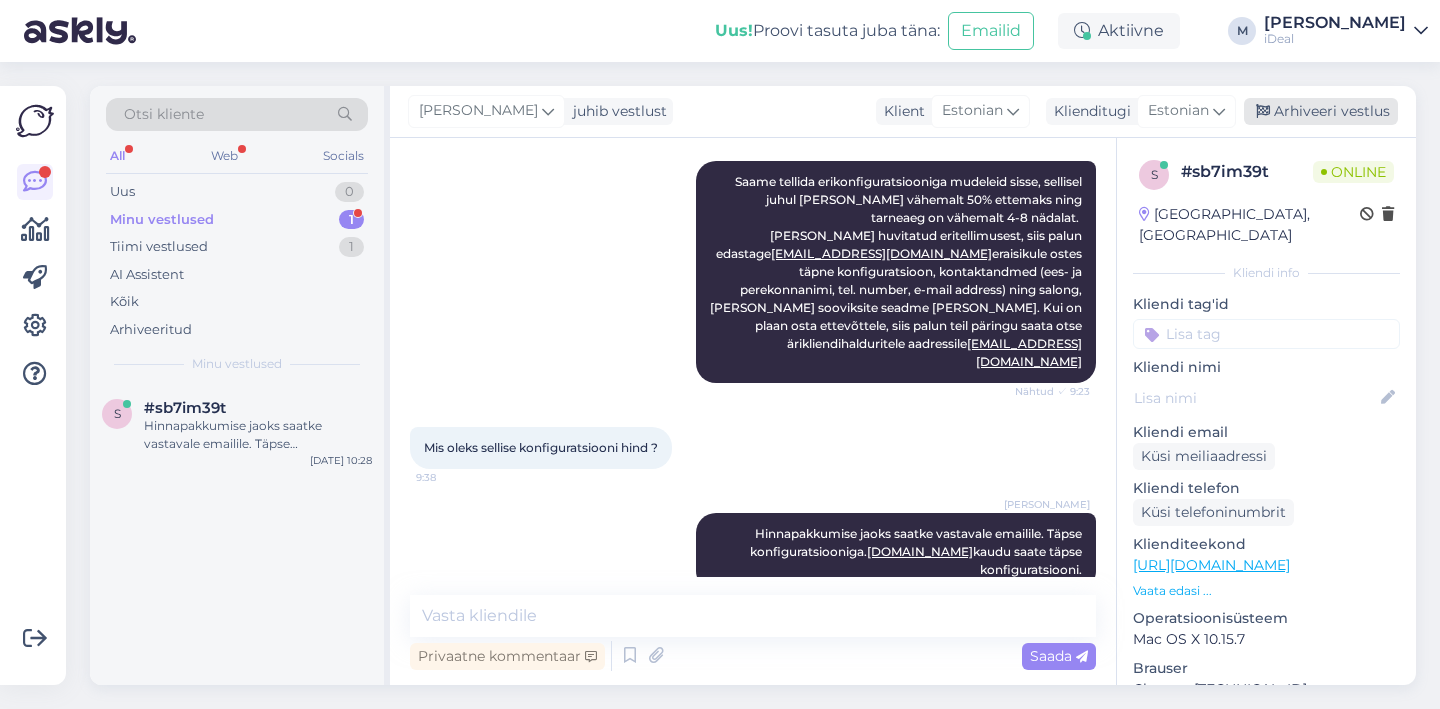 click at bounding box center [1263, 112] 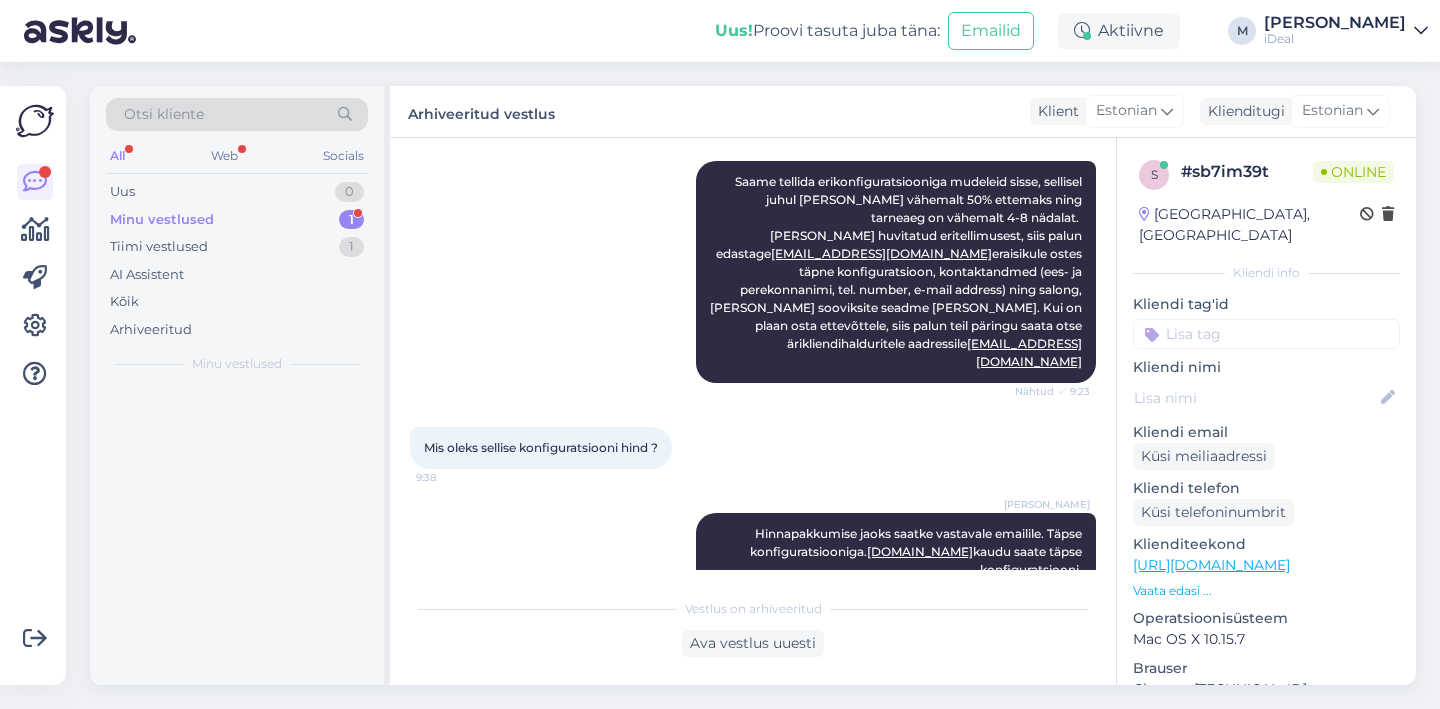 scroll, scrollTop: 300, scrollLeft: 0, axis: vertical 